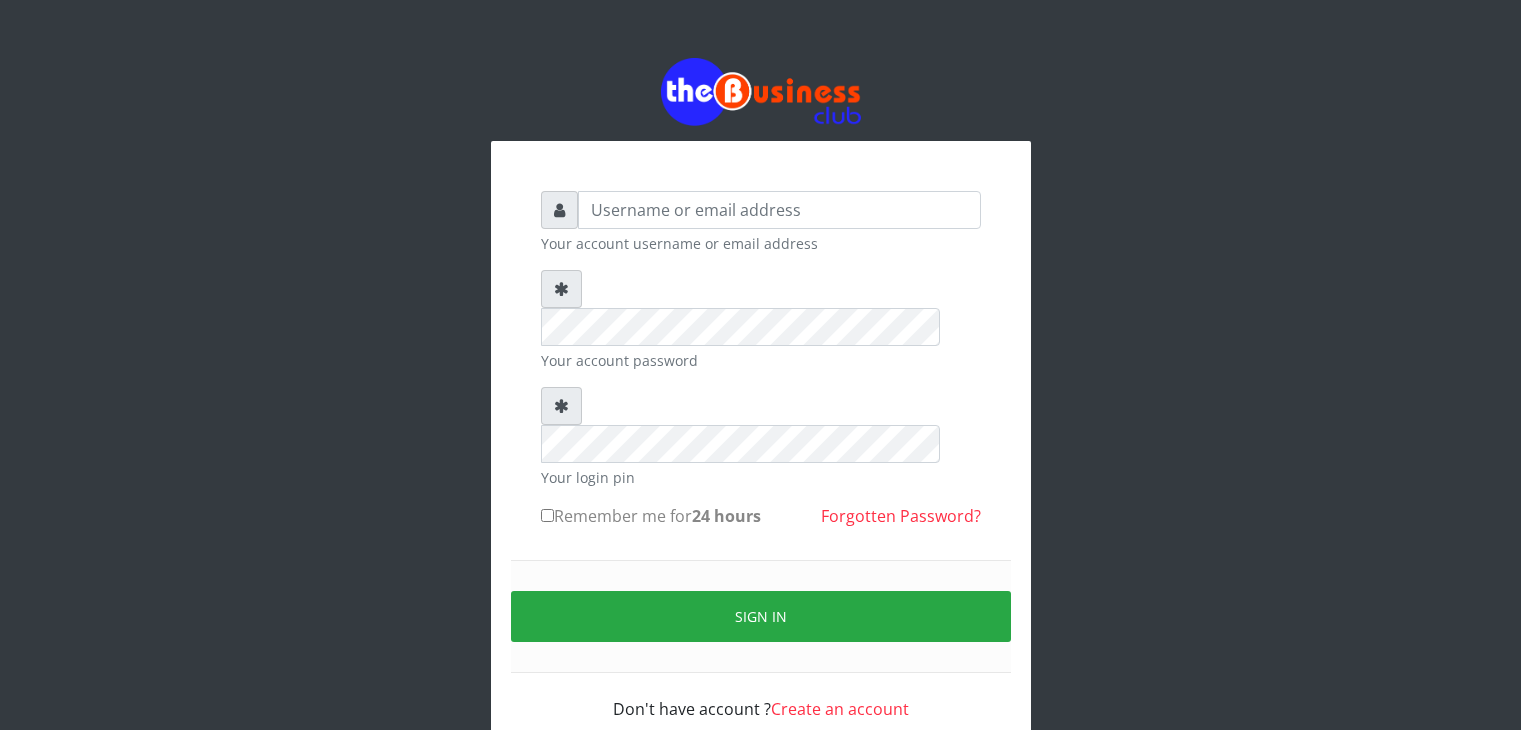 scroll, scrollTop: 0, scrollLeft: 0, axis: both 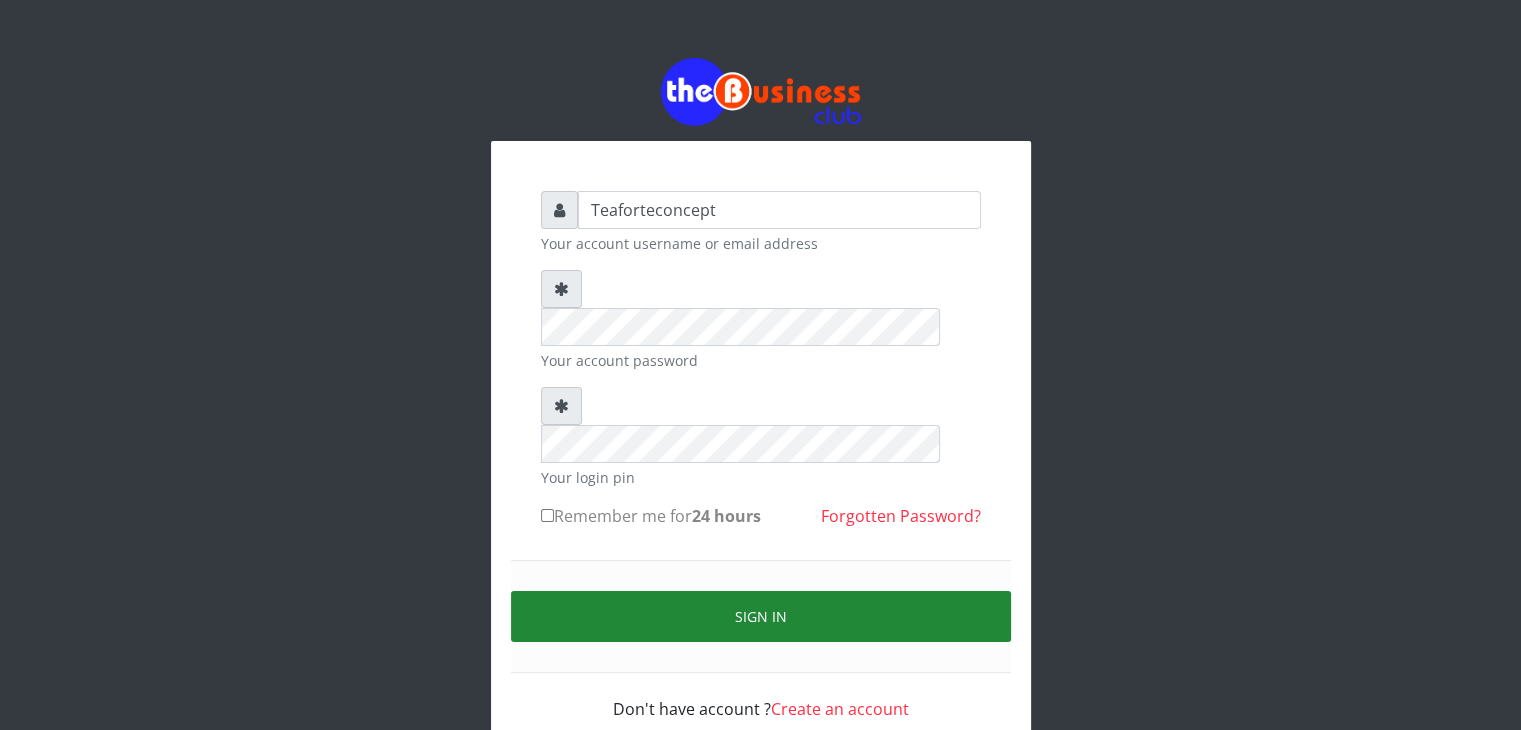 drag, startPoint x: 649, startPoint y: 536, endPoint x: 546, endPoint y: 543, distance: 103.23759 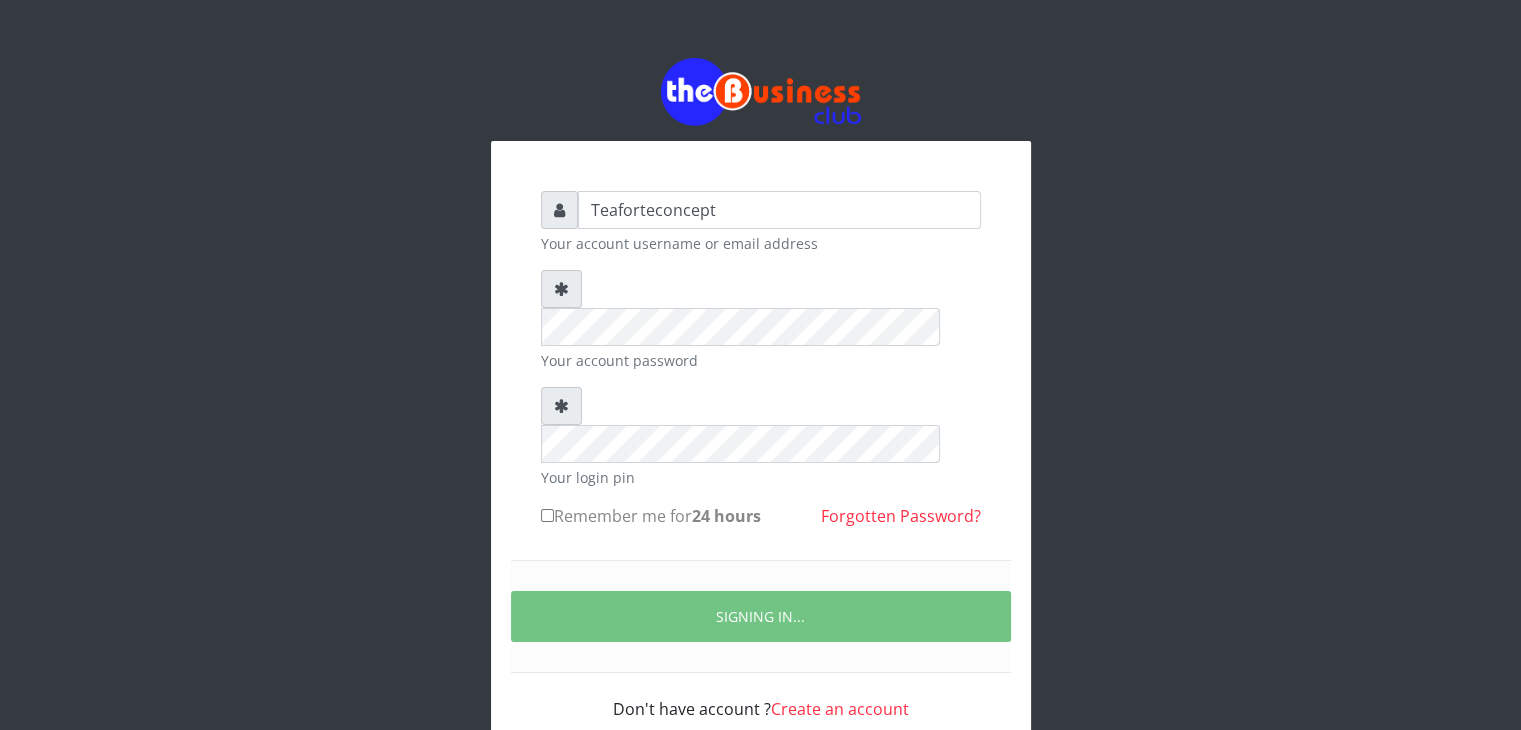 scroll, scrollTop: 1, scrollLeft: 0, axis: vertical 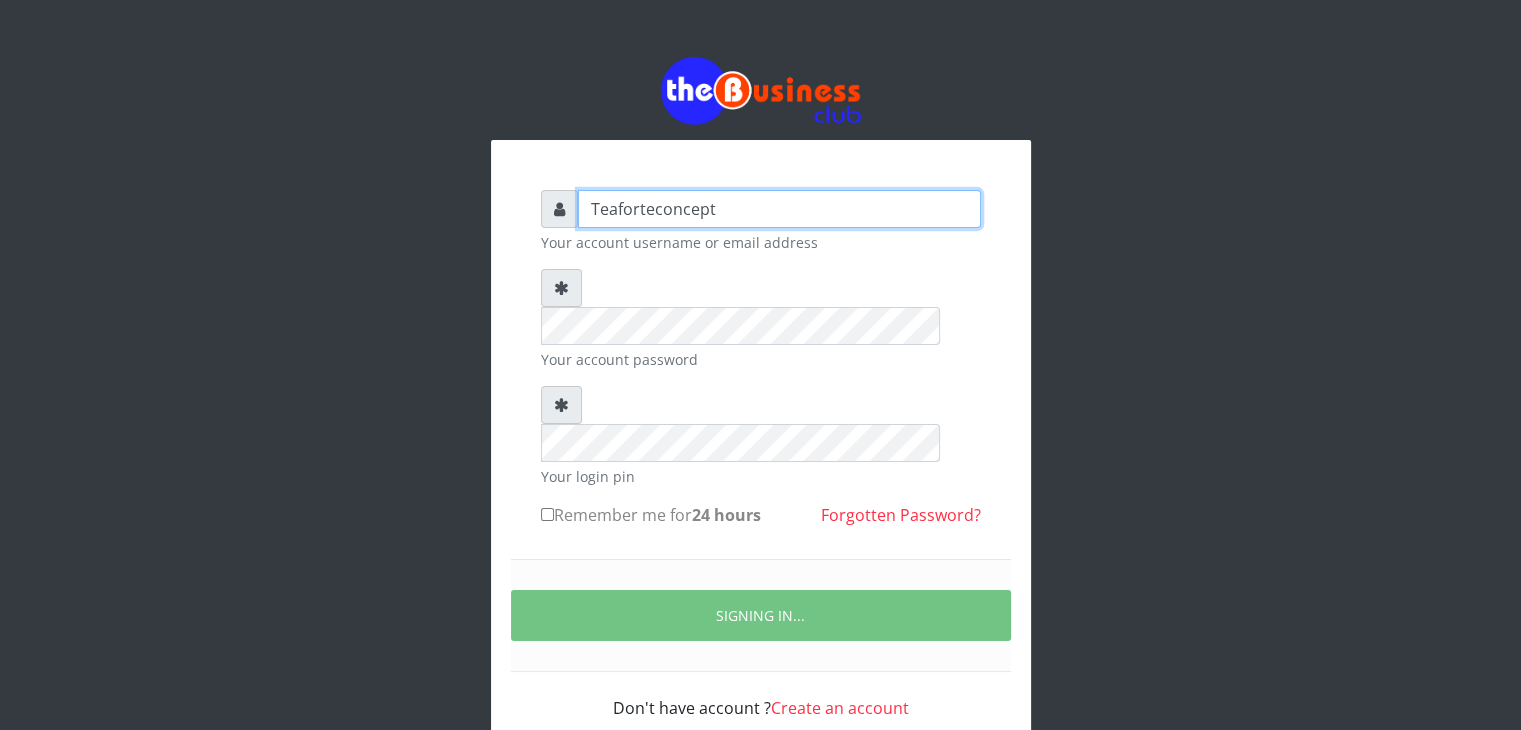 click on "Teaforteconcept" at bounding box center [779, 209] 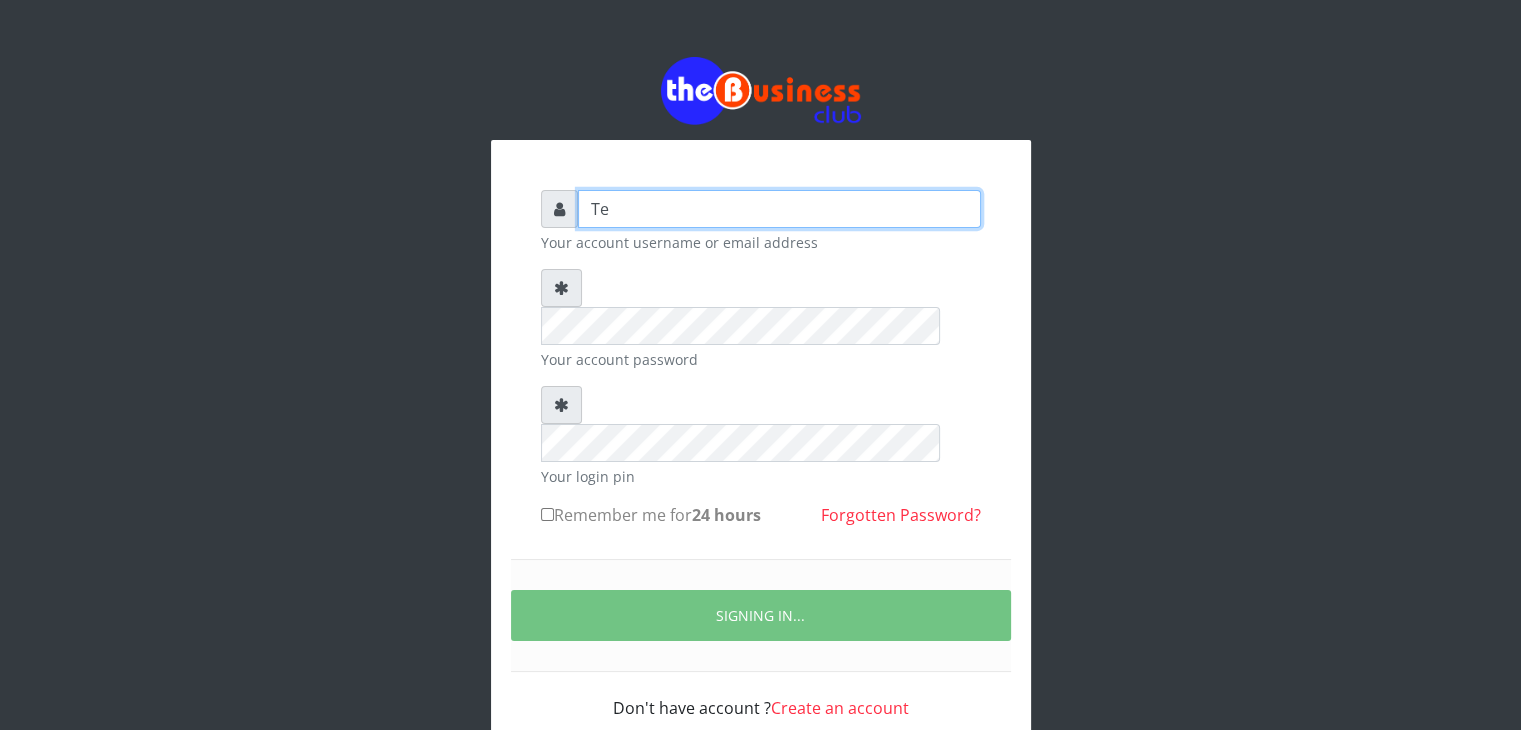 type on "T" 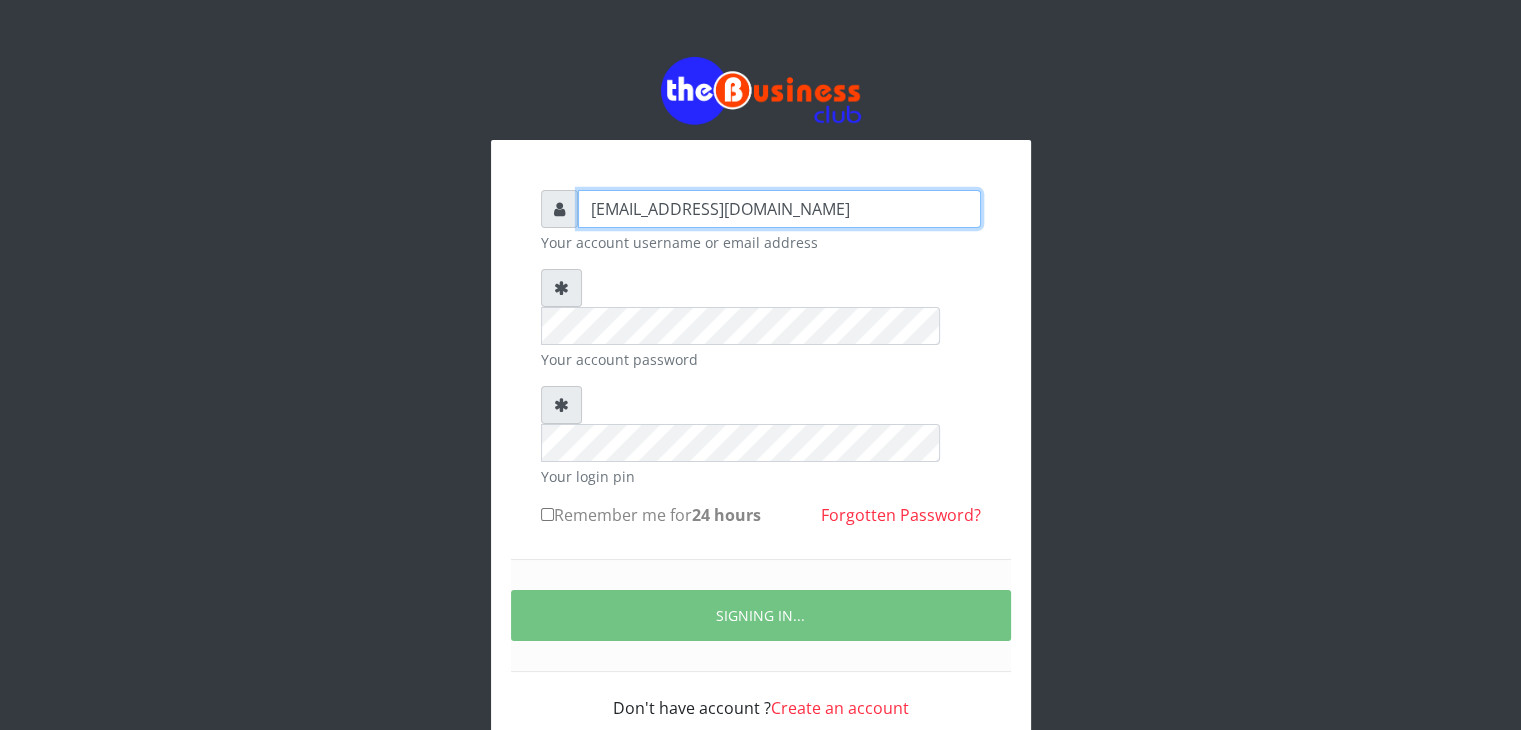 type on "[EMAIL_ADDRESS][DOMAIN_NAME]" 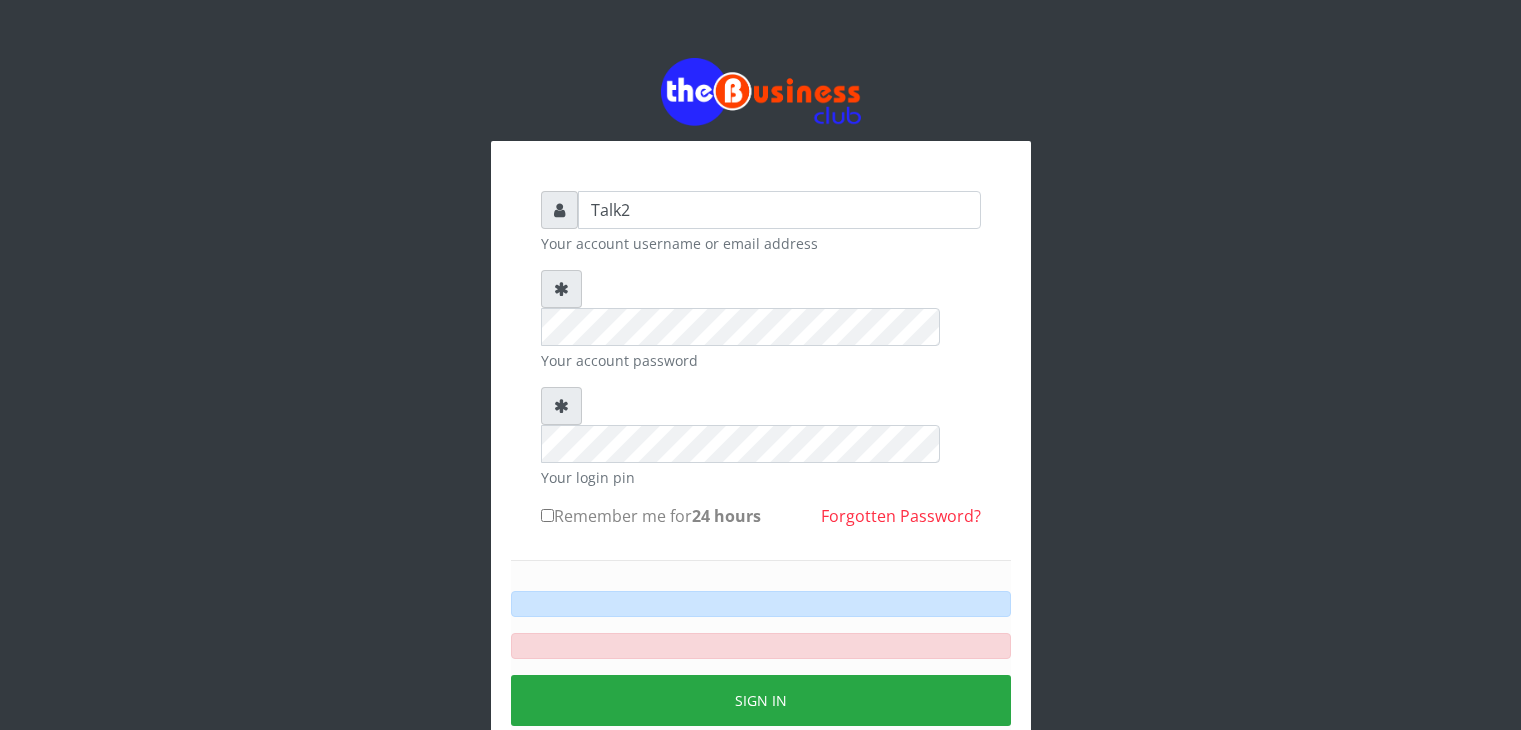 scroll, scrollTop: 0, scrollLeft: 0, axis: both 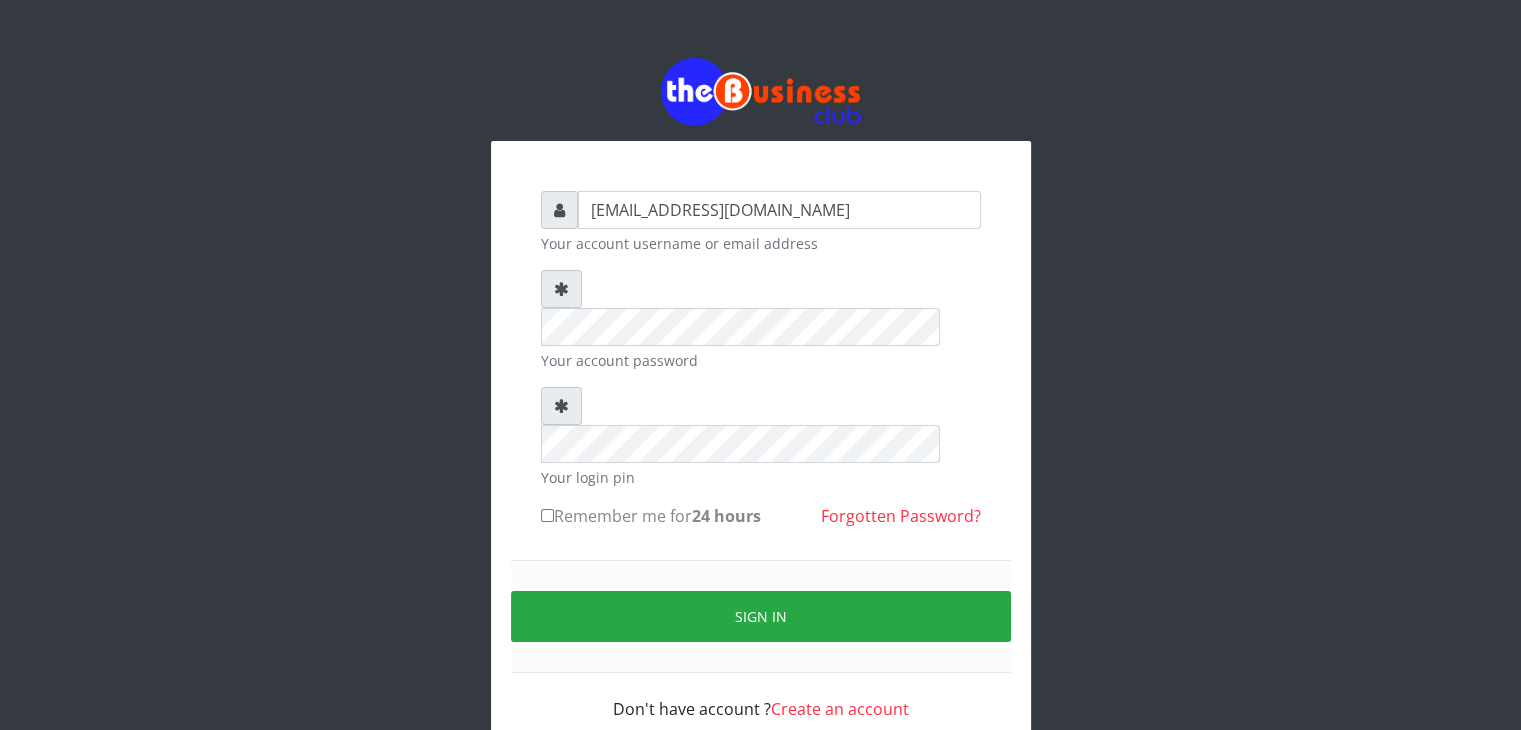 type on "[EMAIL_ADDRESS][DOMAIN_NAME]" 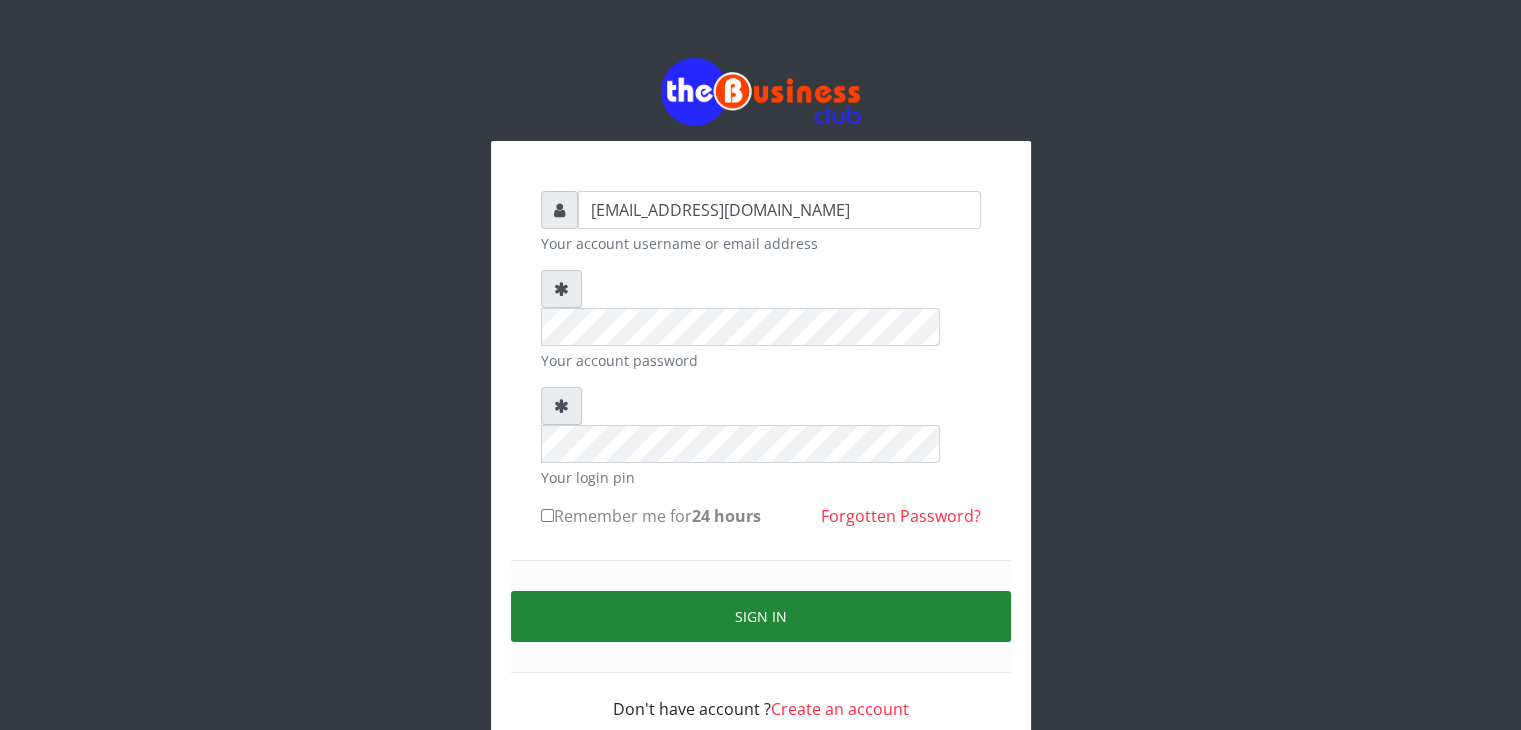 click on "Sign in" at bounding box center [761, 616] 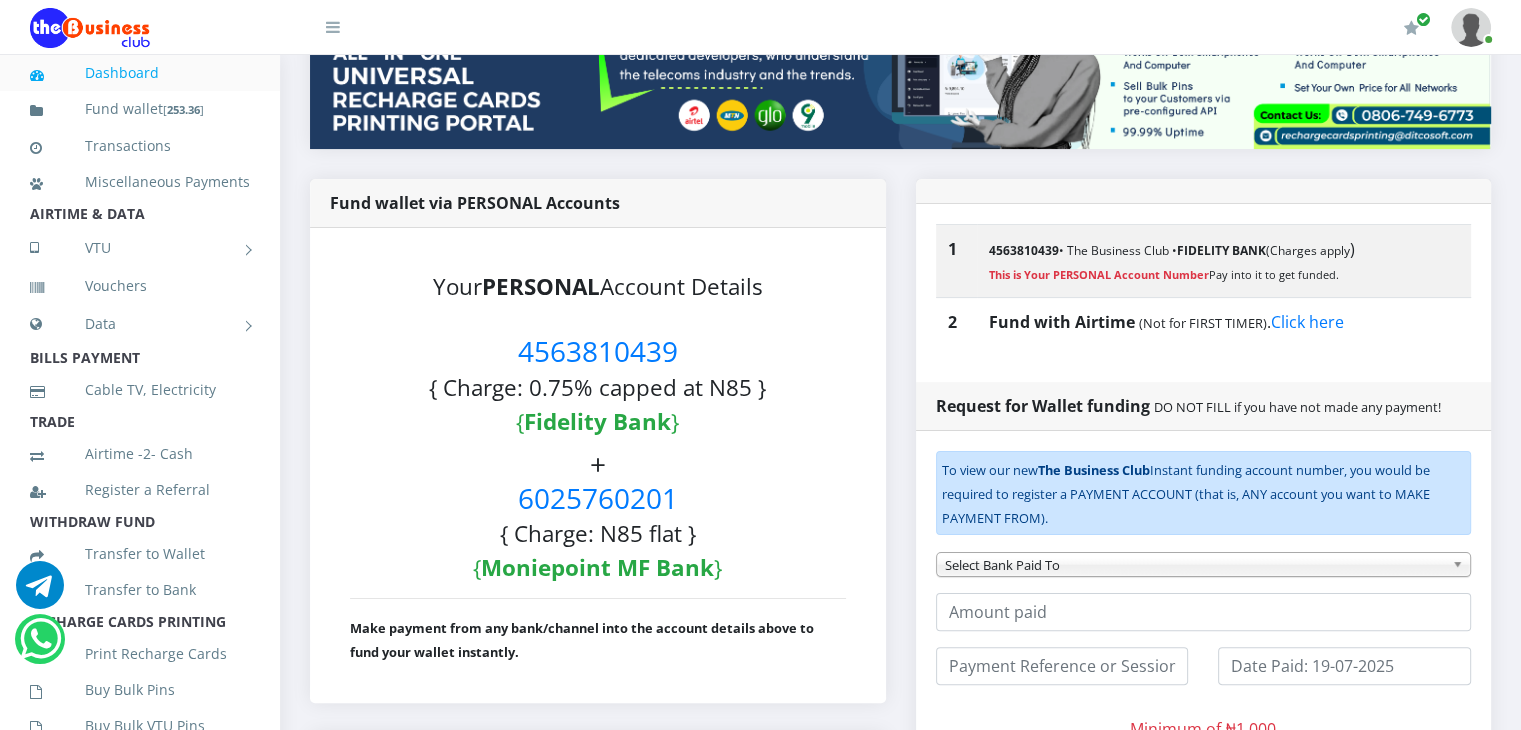 scroll, scrollTop: 0, scrollLeft: 0, axis: both 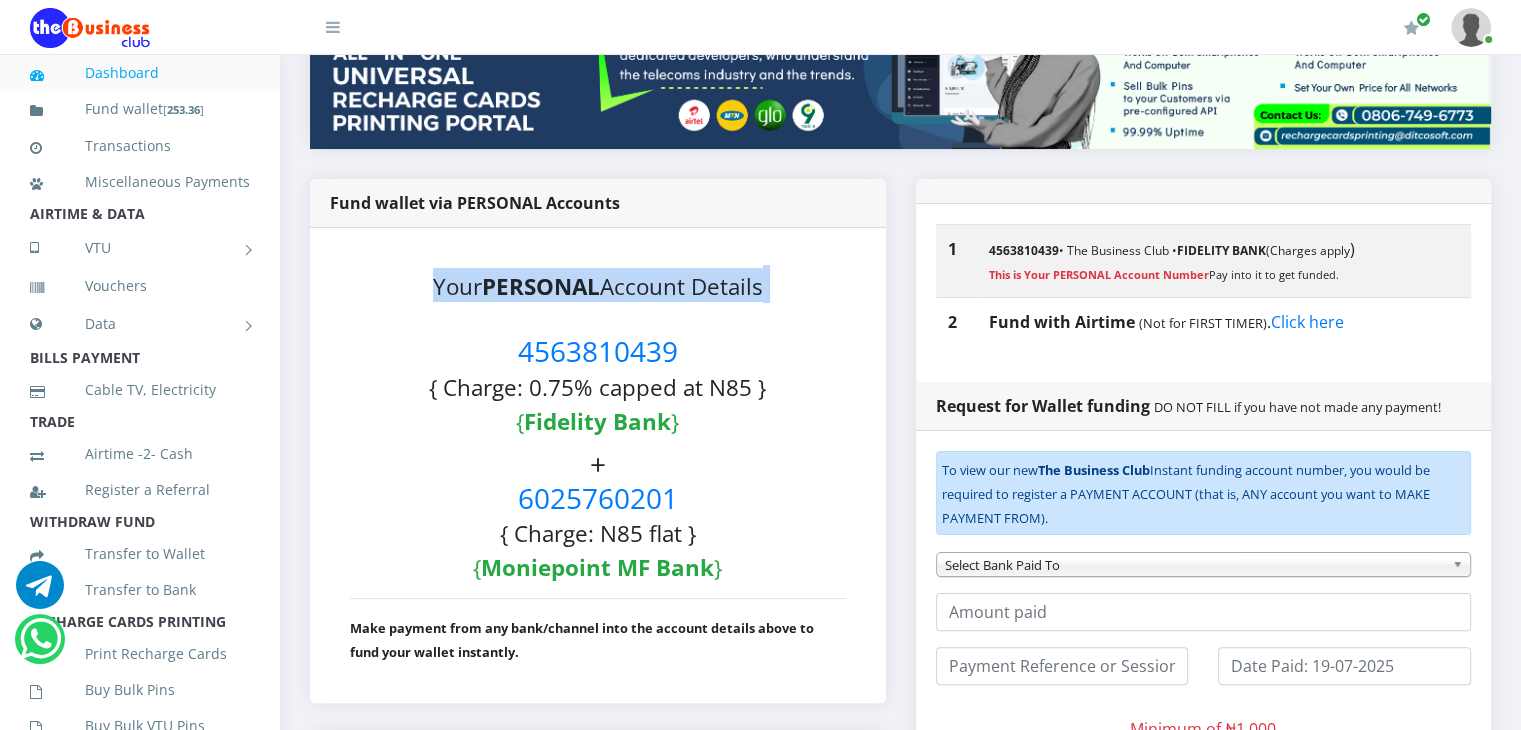 click on "Your  PERSONAL  Account Details
4563810439 { Charge: 0.75% capped at N85 } {  Fidelity Bank  }" at bounding box center [598, 352] 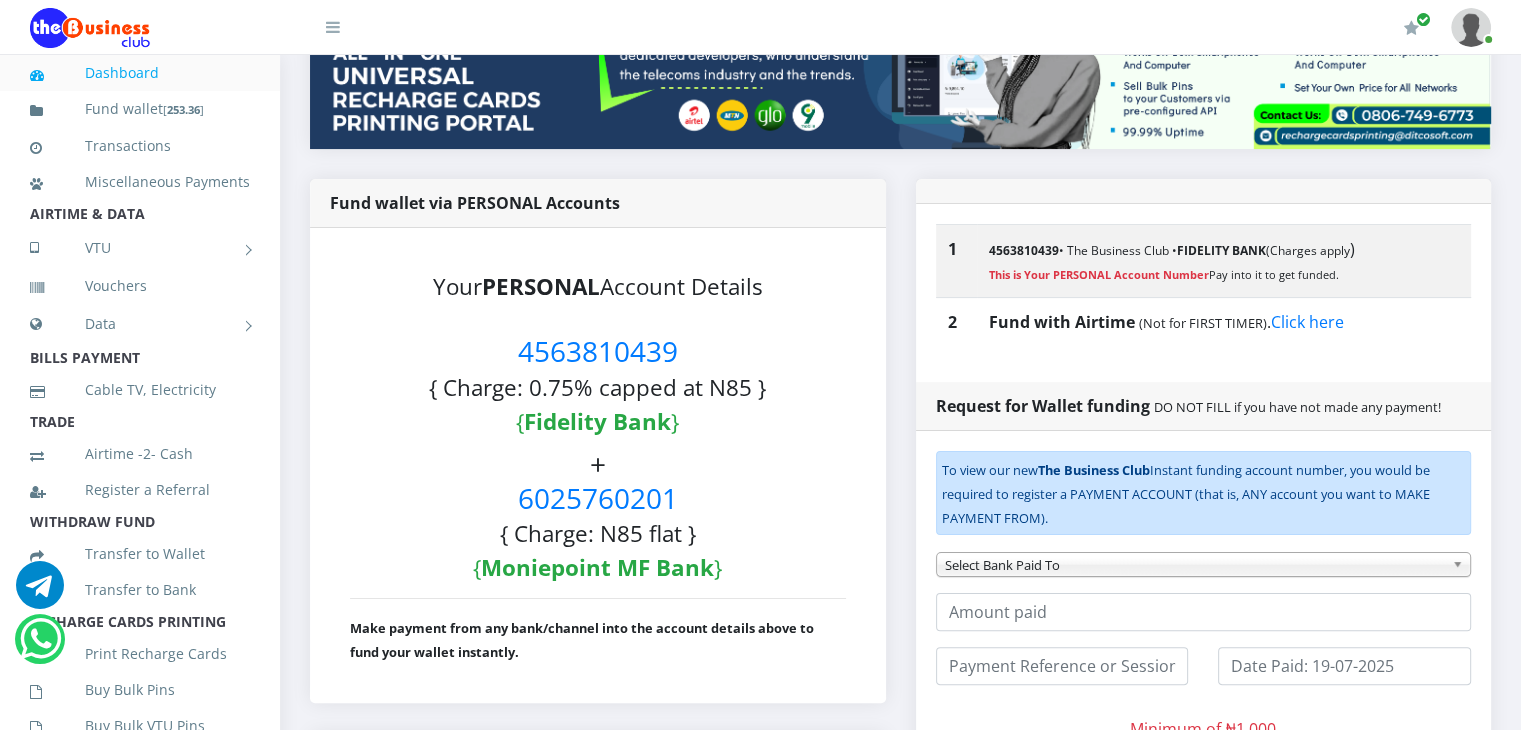 scroll, scrollTop: 0, scrollLeft: 0, axis: both 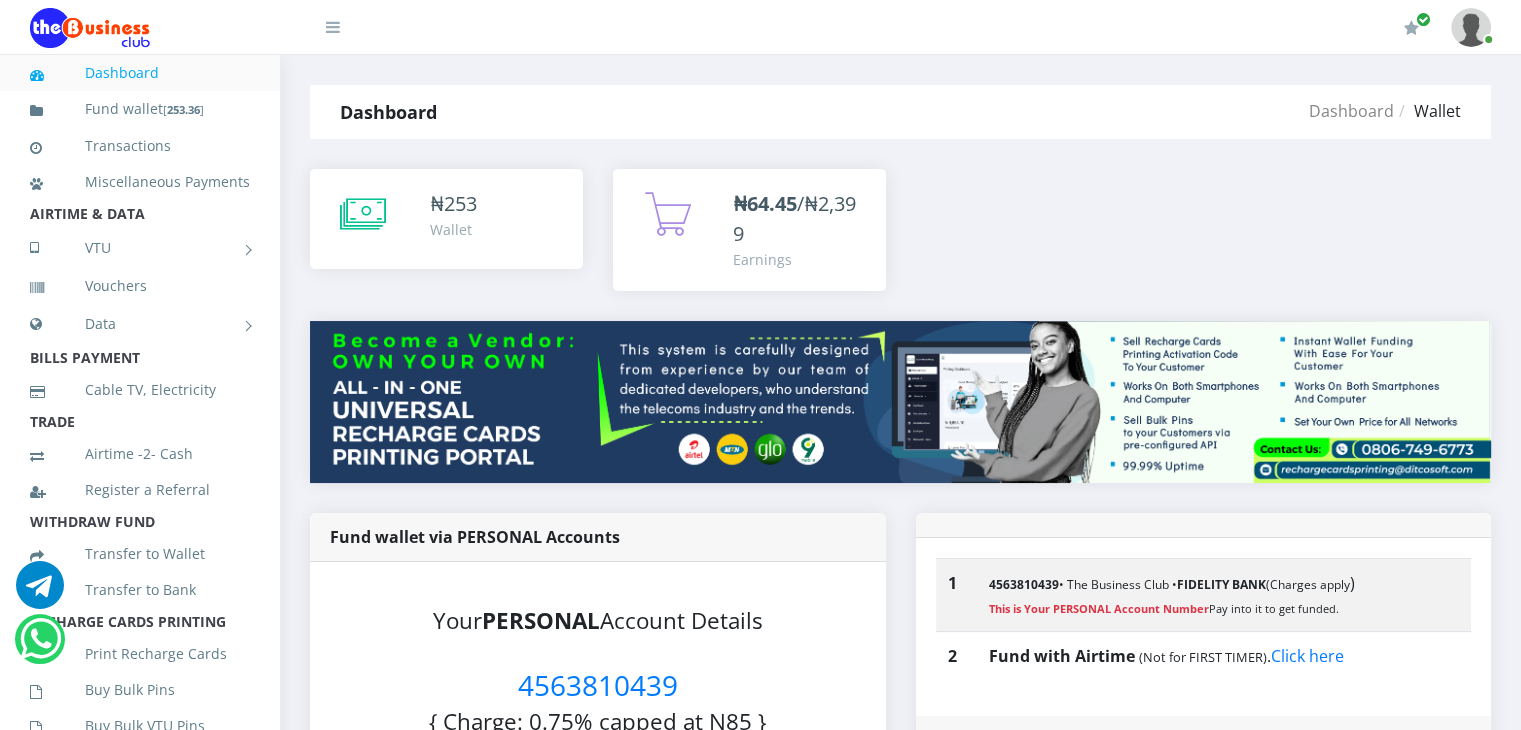 click at bounding box center (900, 876) 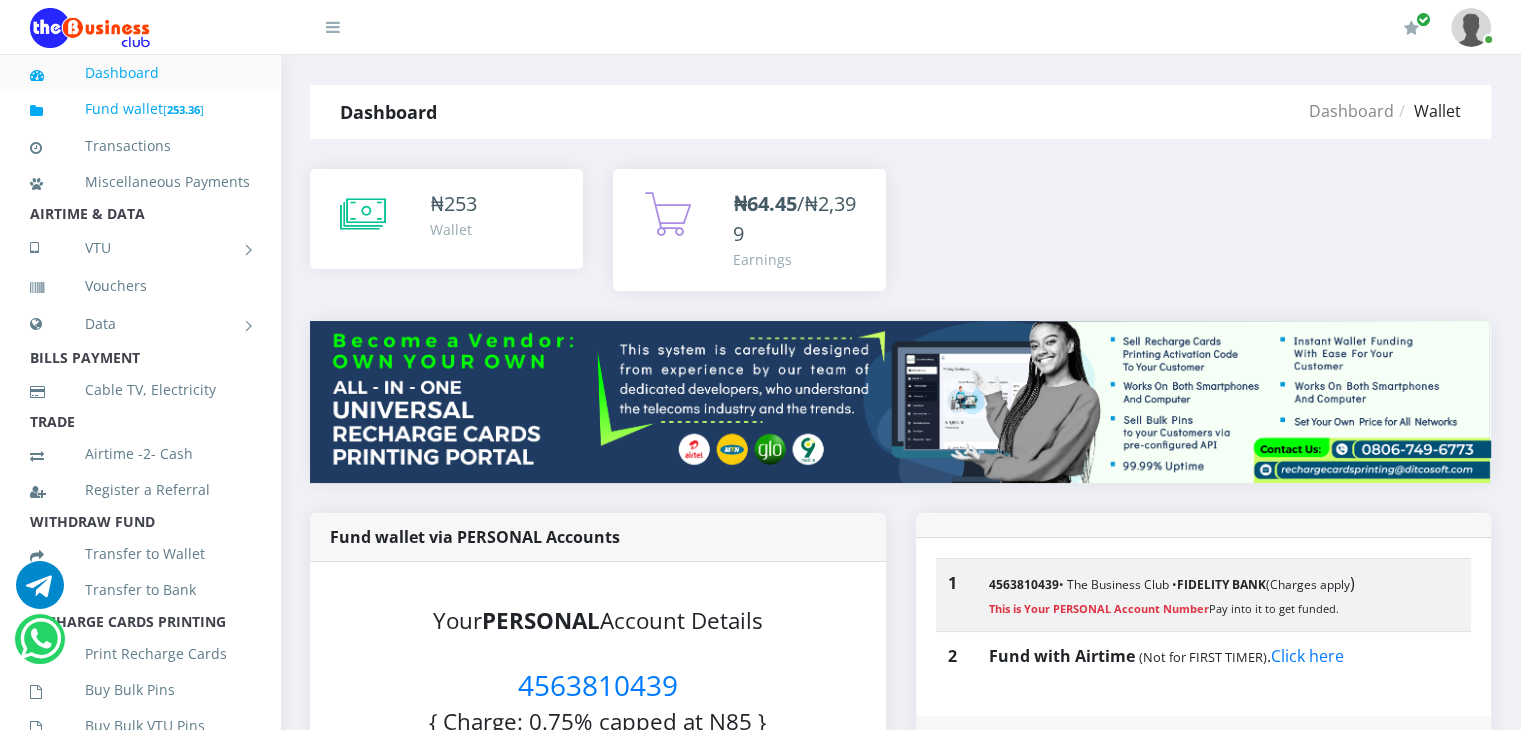click on "[ 253.36 ]" at bounding box center [183, 109] 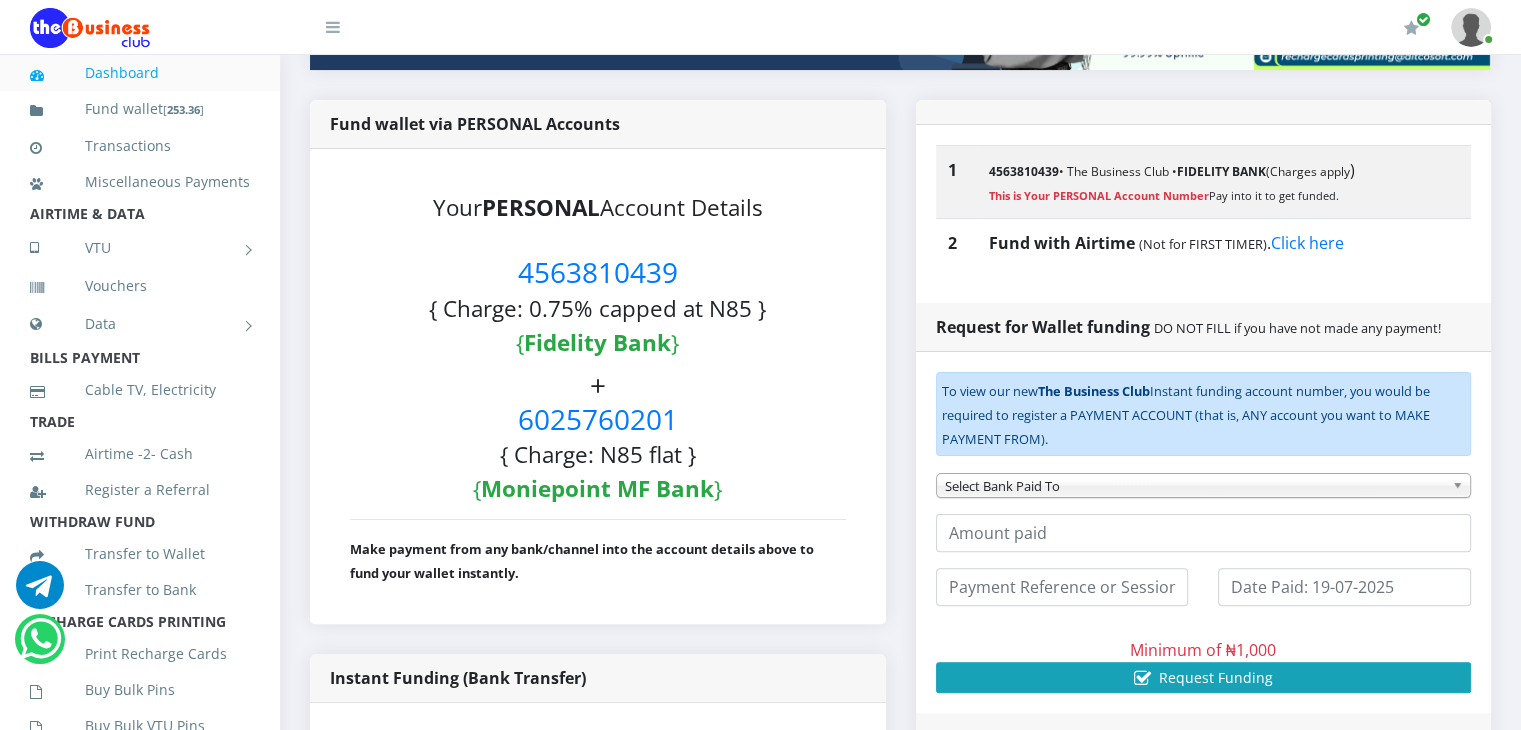 scroll, scrollTop: 586, scrollLeft: 0, axis: vertical 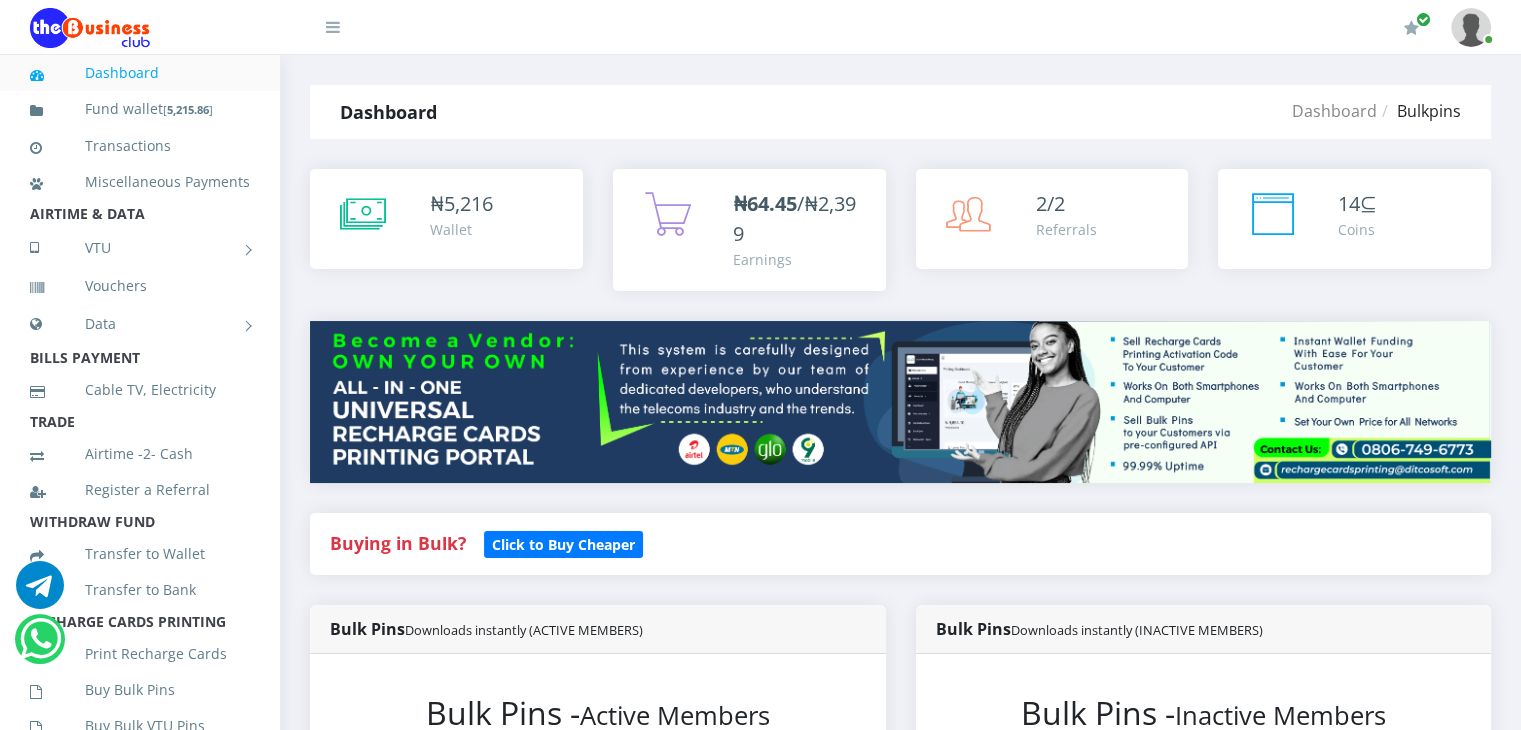 click on "Bulk Pins -  Active Members" at bounding box center (598, 713) 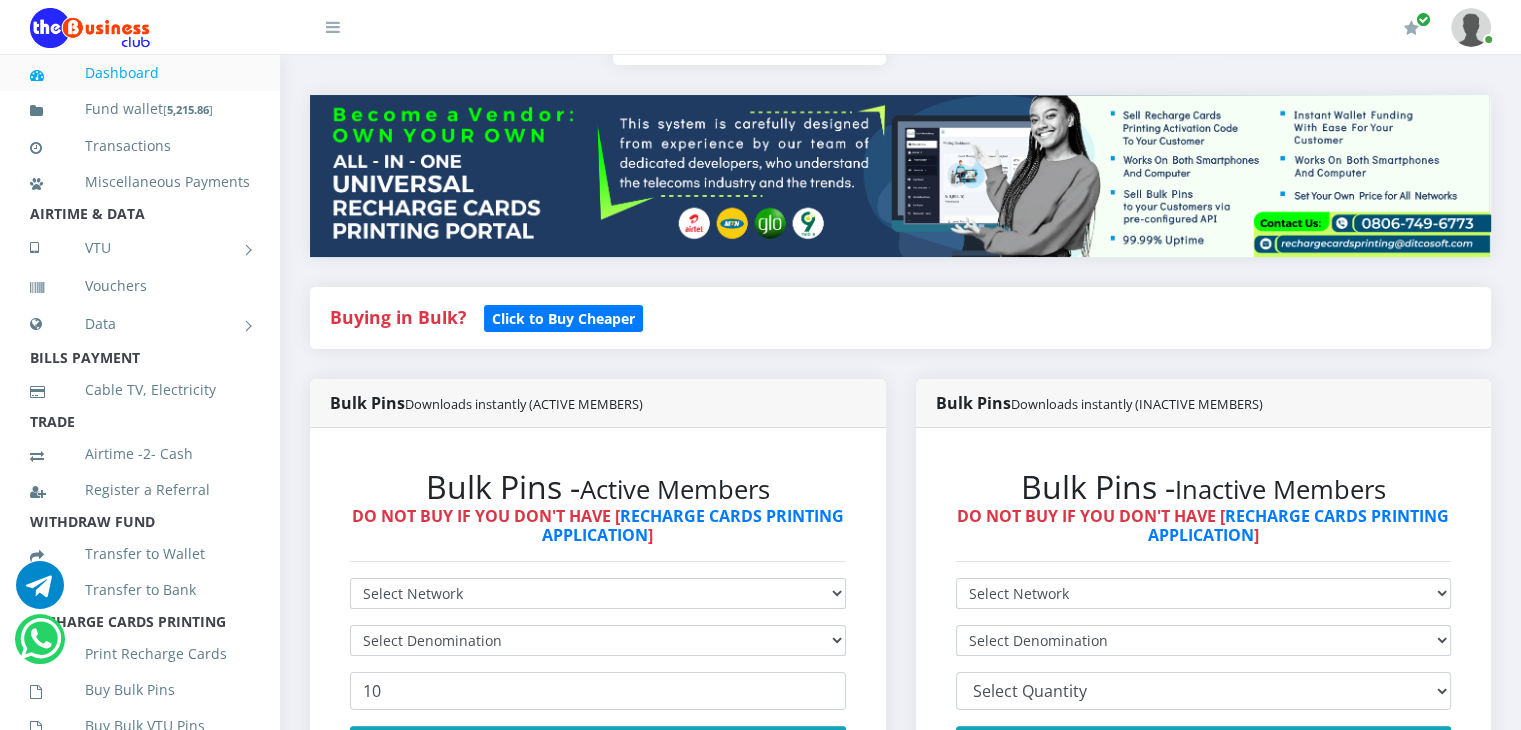 scroll, scrollTop: 280, scrollLeft: 0, axis: vertical 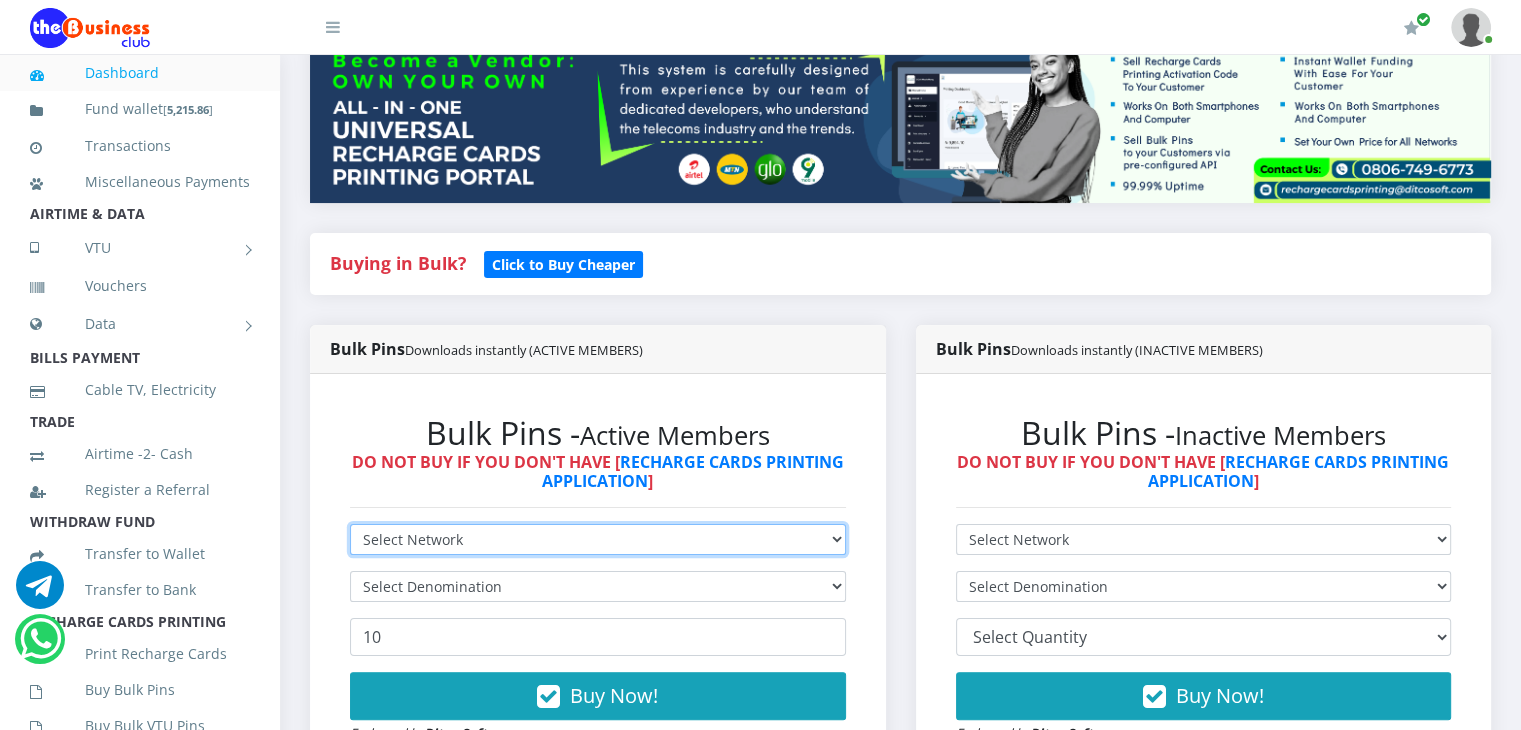 click on "Select Network
MTN
Globacom
9Mobile
Airtel" at bounding box center (598, 539) 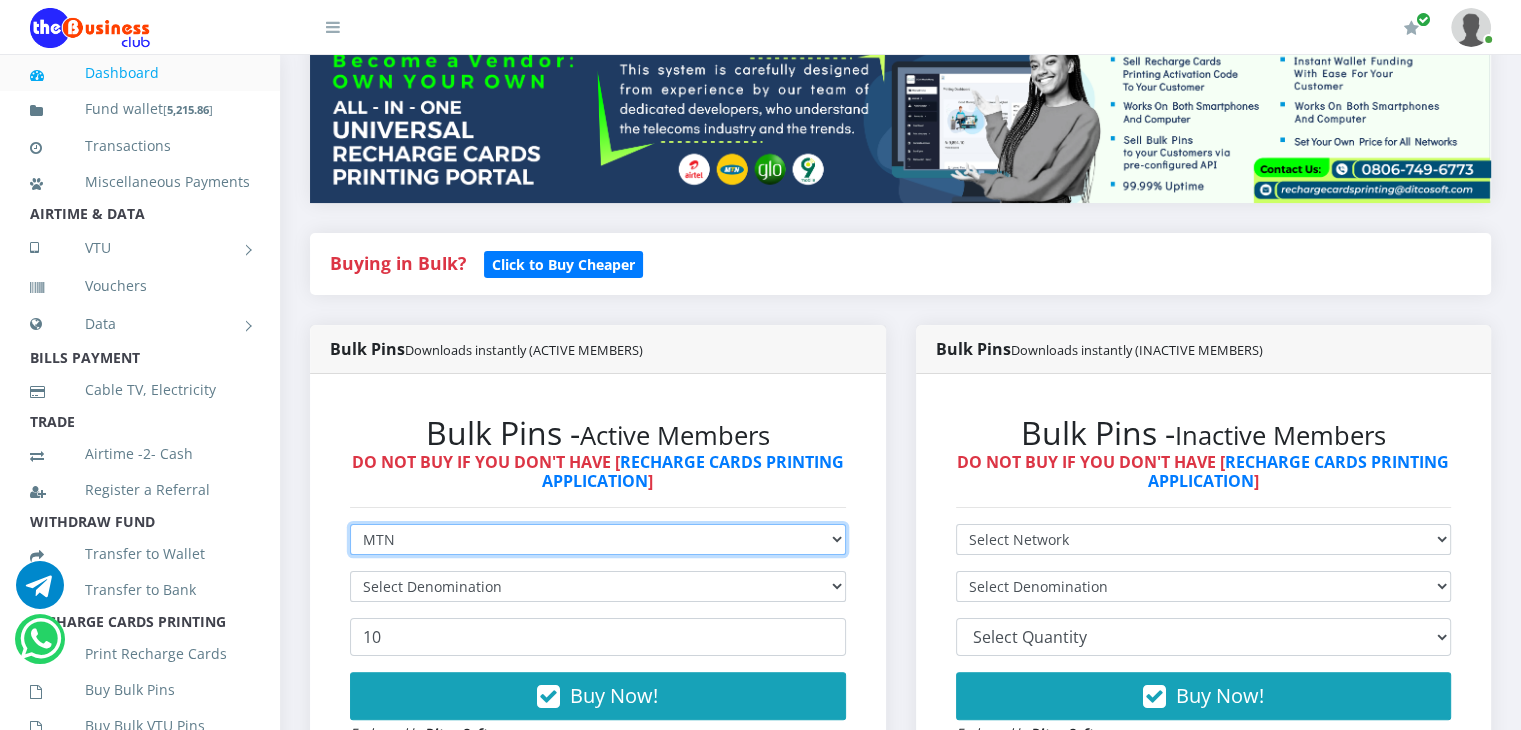 click on "Select Network
MTN
Globacom
9Mobile
Airtel" at bounding box center (598, 539) 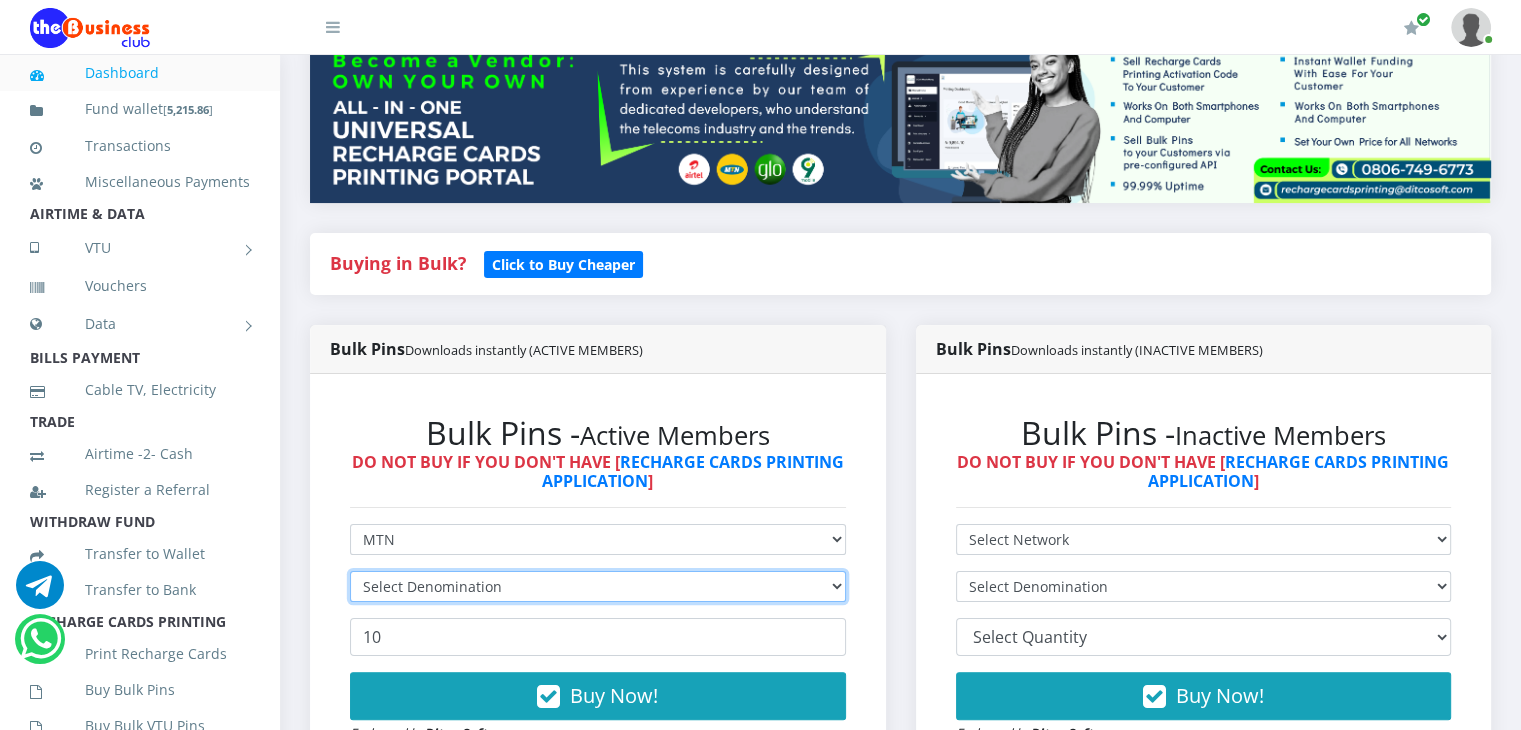 click on "Select Denomination" at bounding box center (598, 586) 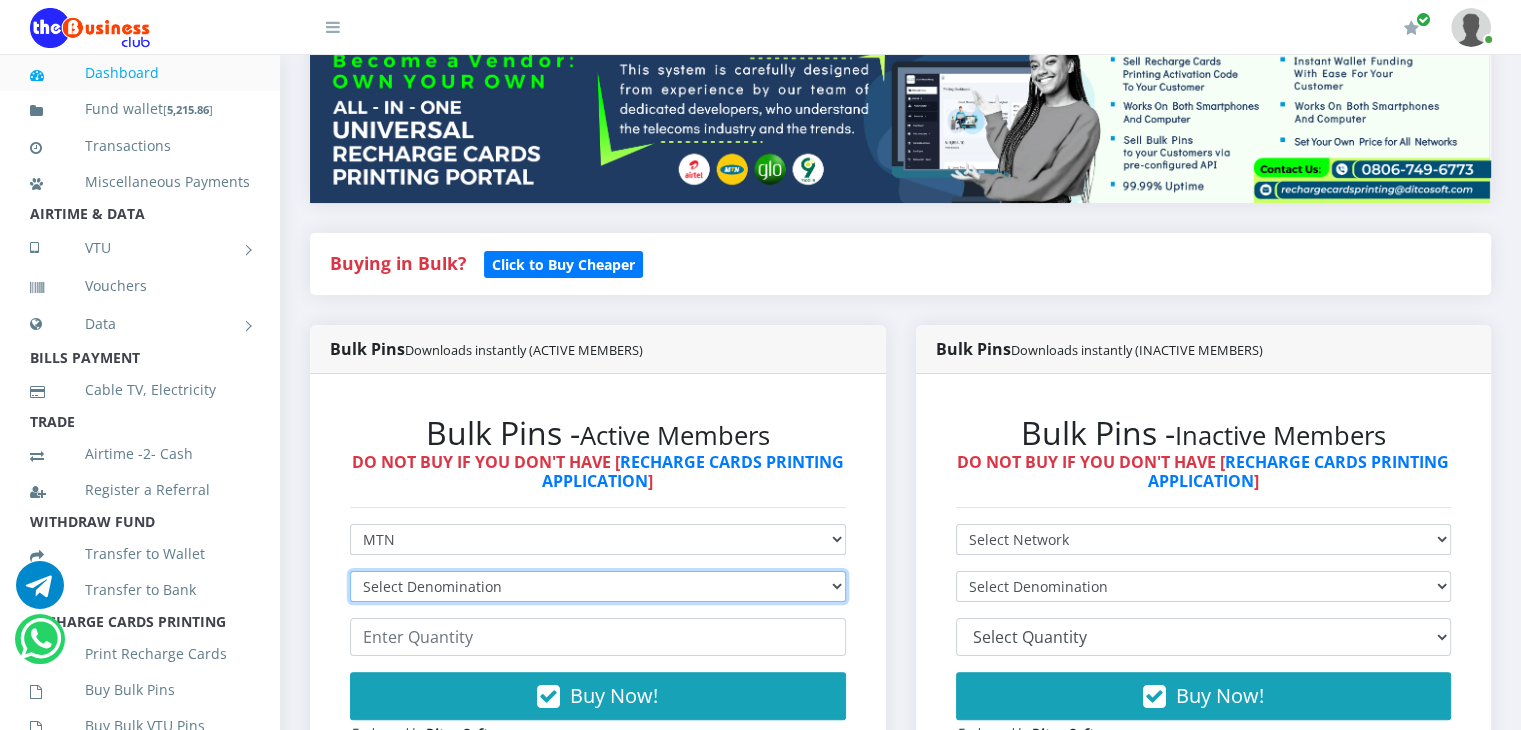 select on "484.95-500" 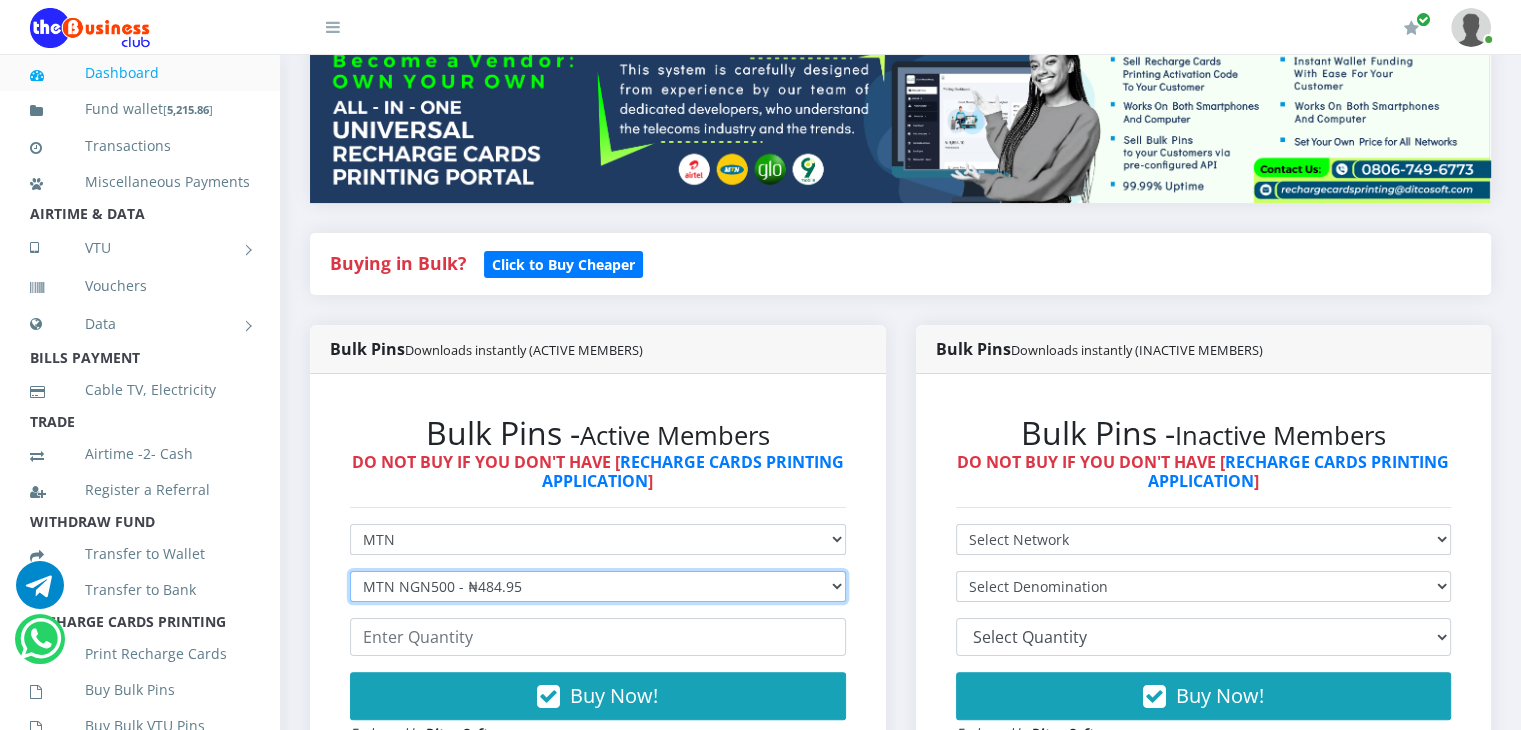 click on "Select Denomination MTN NGN100 - ₦96.99 MTN NGN200 - ₦193.98 MTN NGN400 - ₦387.96 MTN NGN500 - ₦484.95 MTN NGN1000 - ₦969.90 MTN NGN1500 - ₦1,454.85" at bounding box center (598, 586) 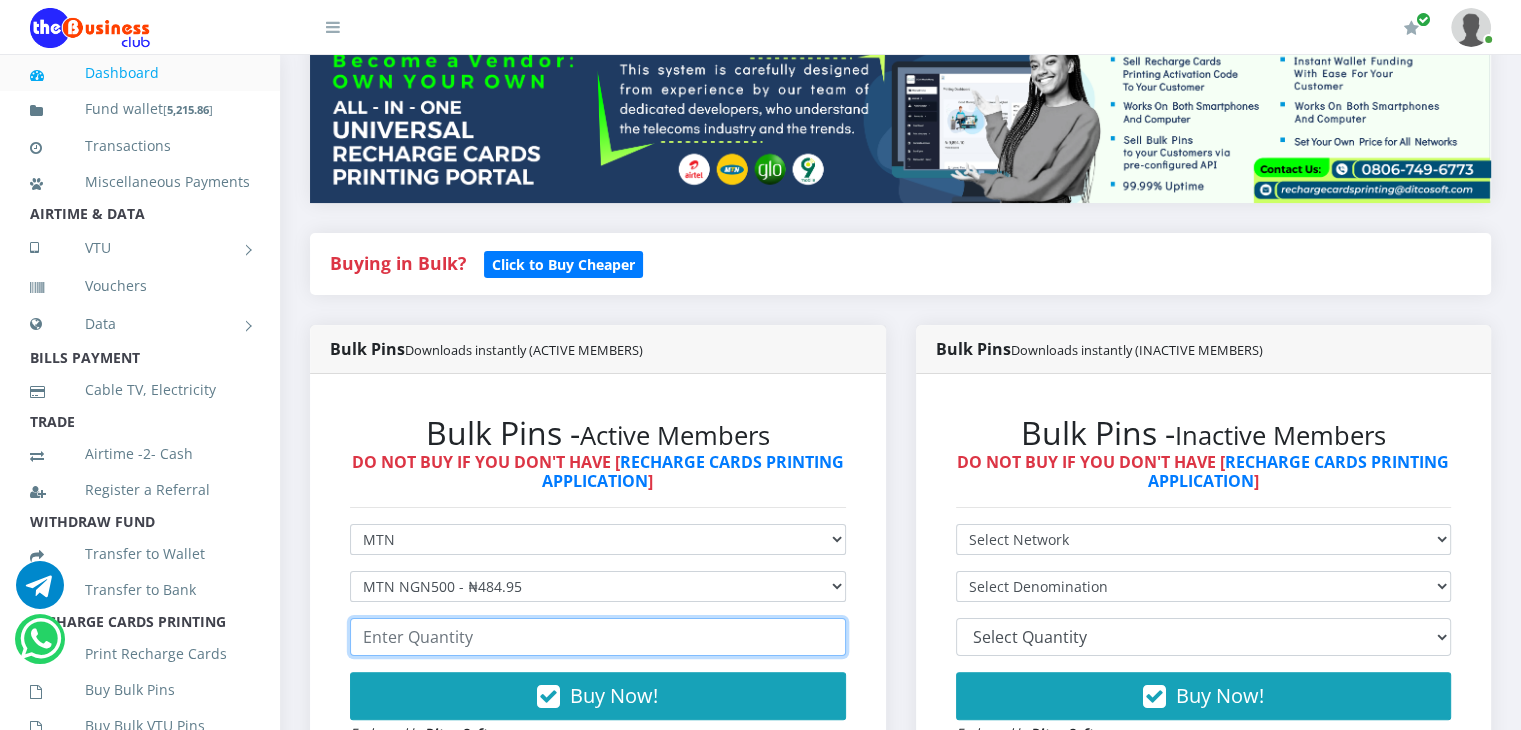 click at bounding box center [598, 637] 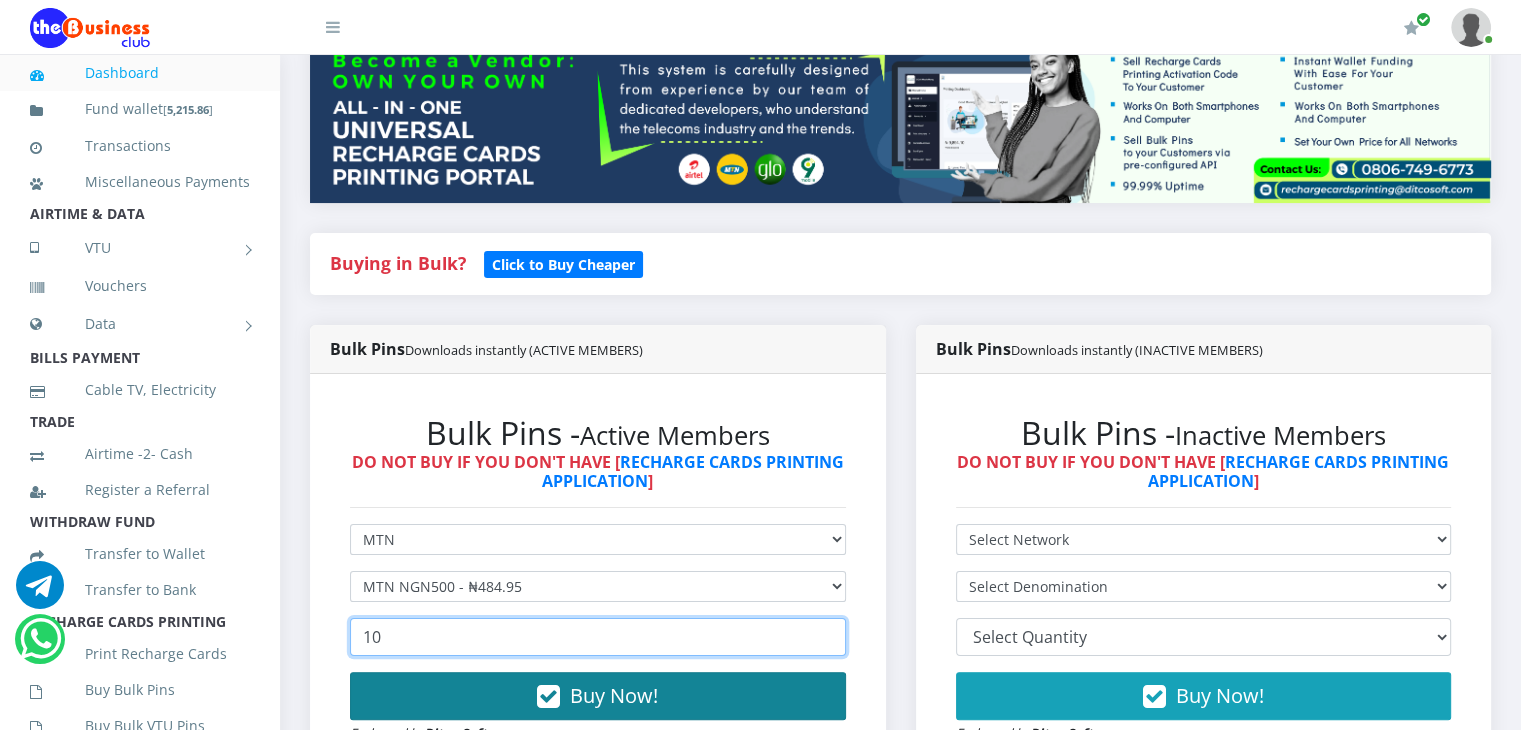type on "10" 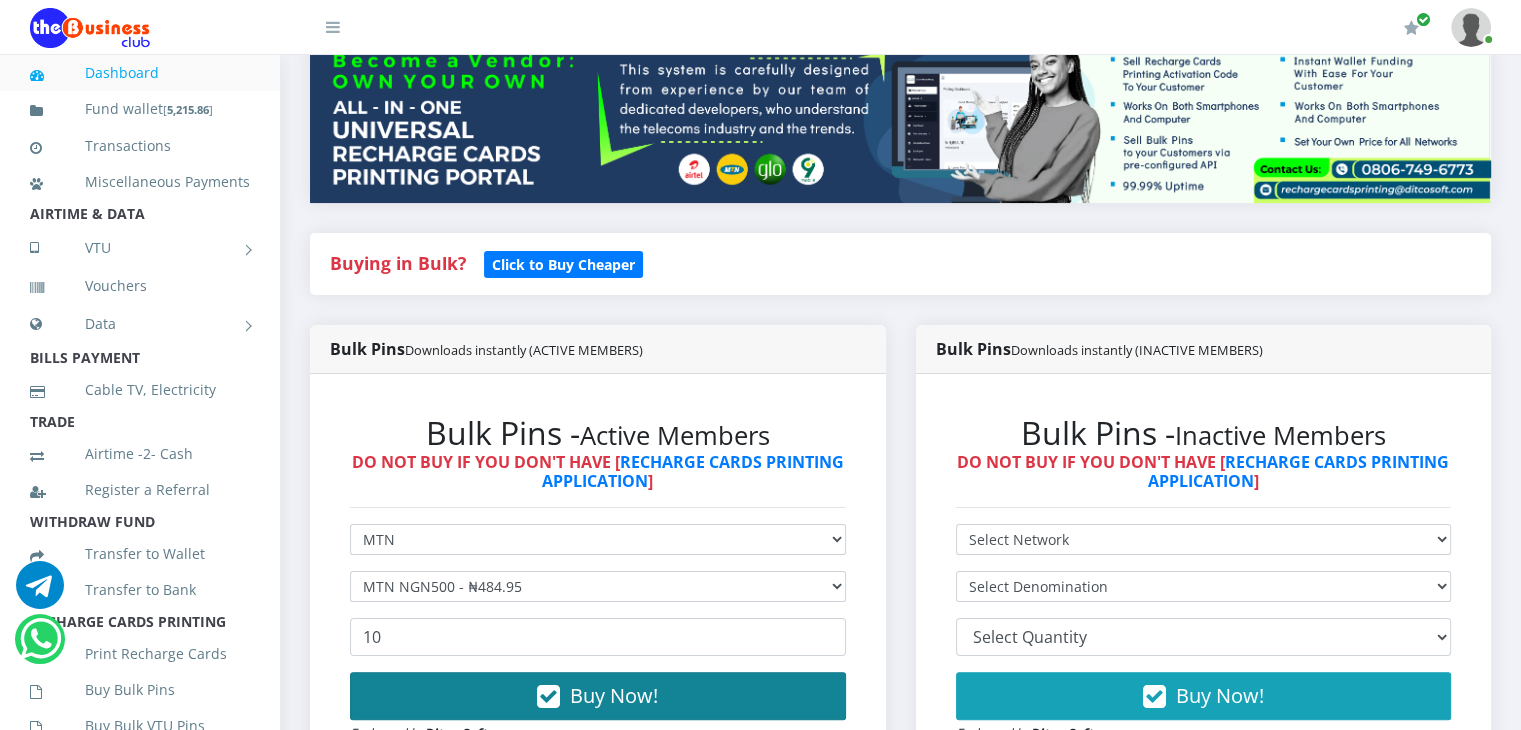 click on "Buy Now!" at bounding box center [598, 696] 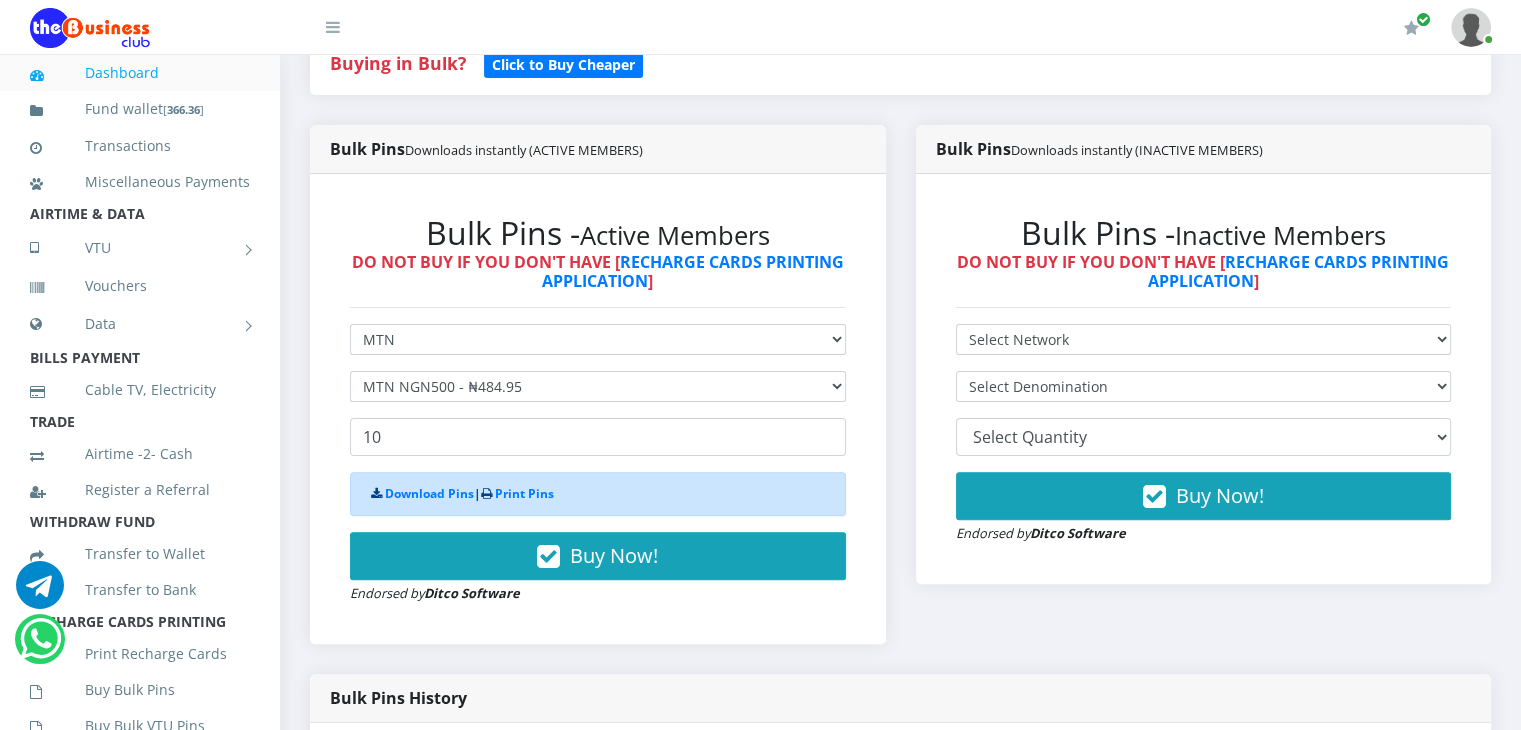 scroll, scrollTop: 532, scrollLeft: 0, axis: vertical 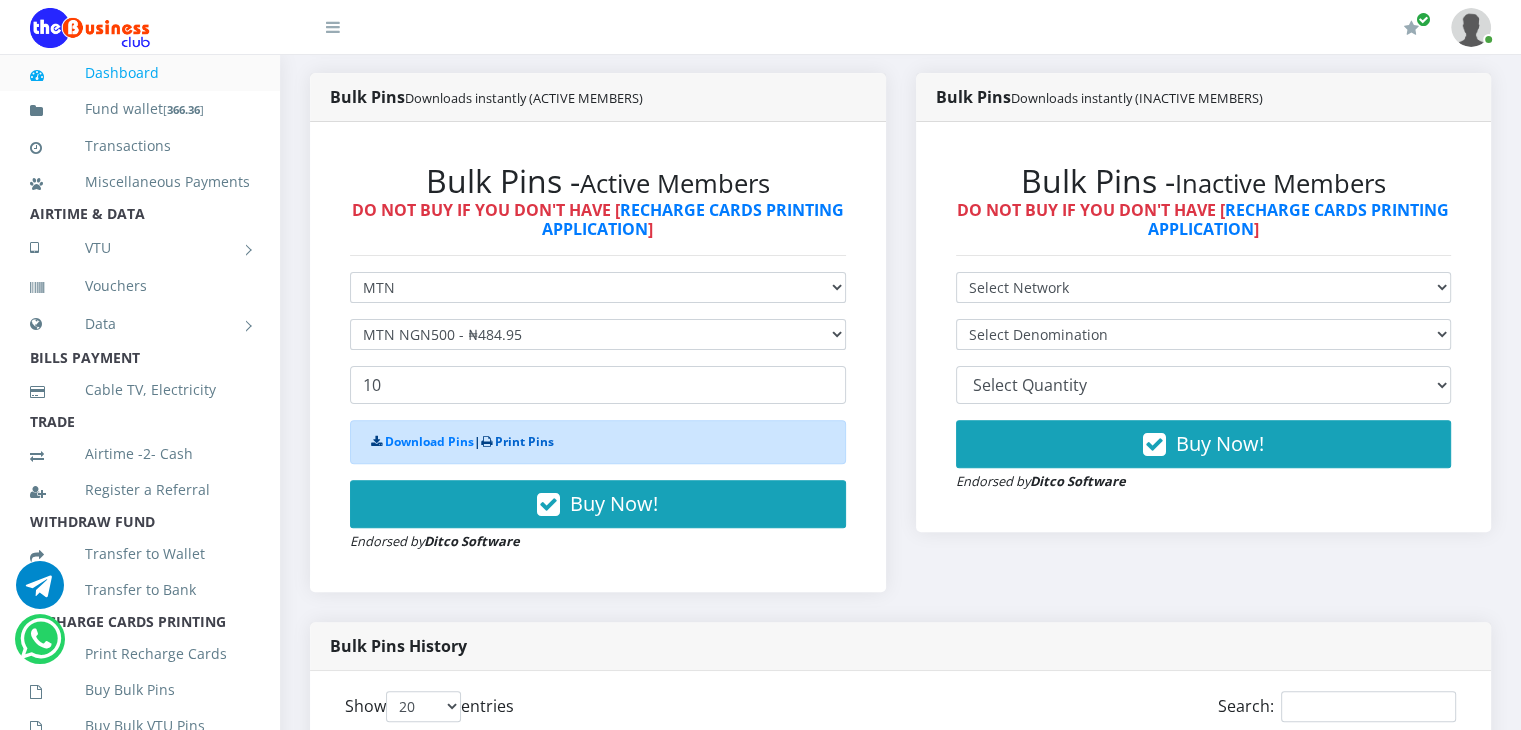 click on "Print Pins" at bounding box center [524, 441] 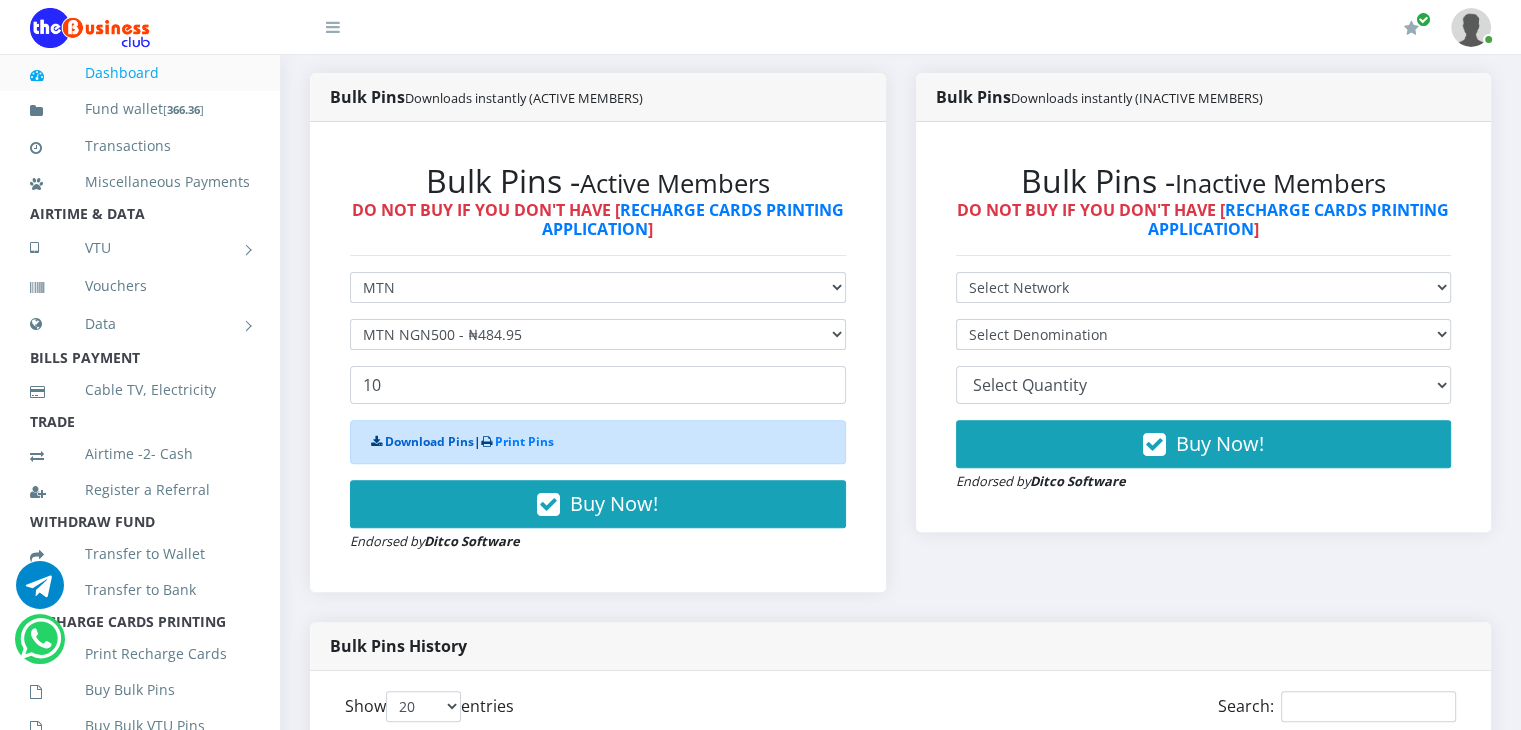 click on "Download Pins" at bounding box center (429, 441) 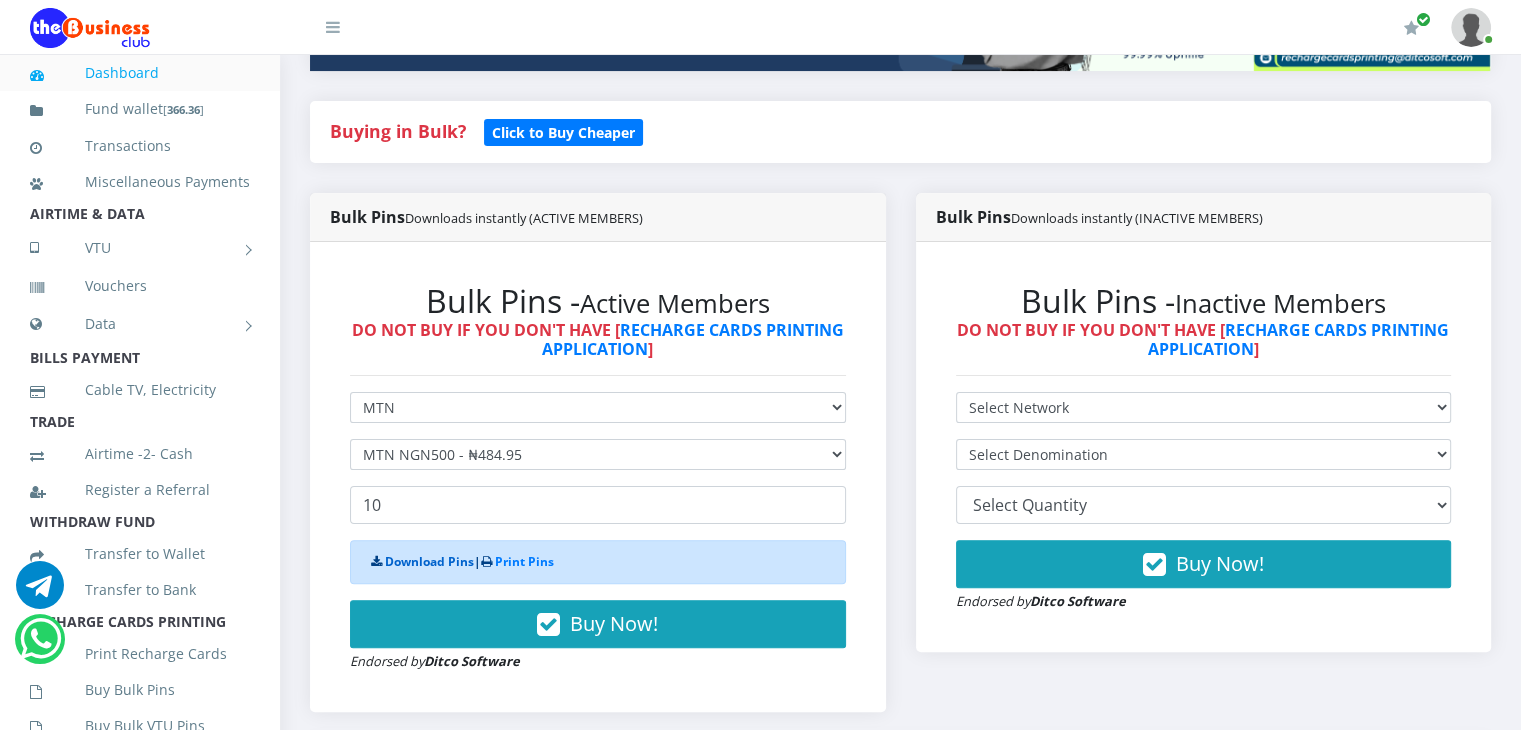 scroll, scrollTop: 492, scrollLeft: 0, axis: vertical 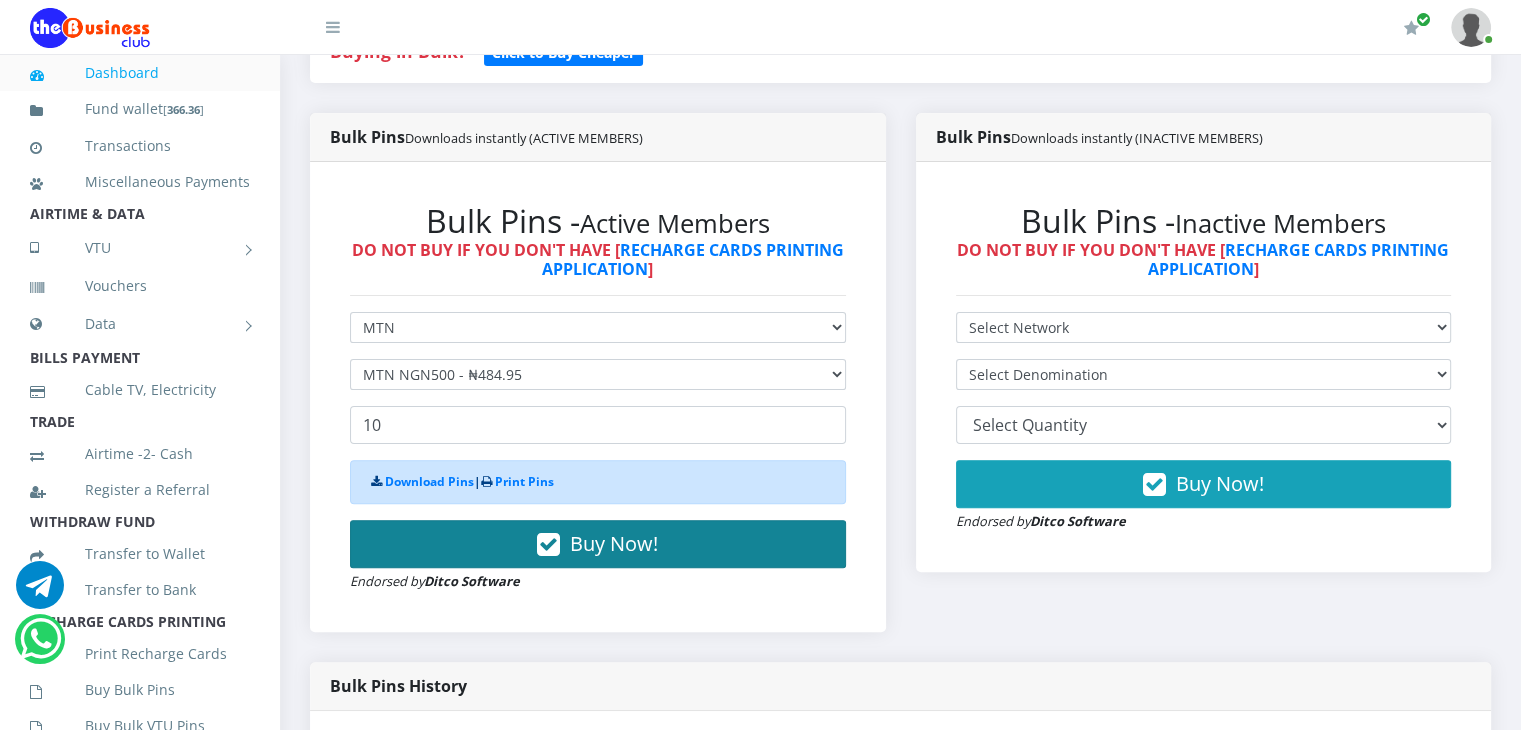 click on "Buy Now!" at bounding box center [598, 544] 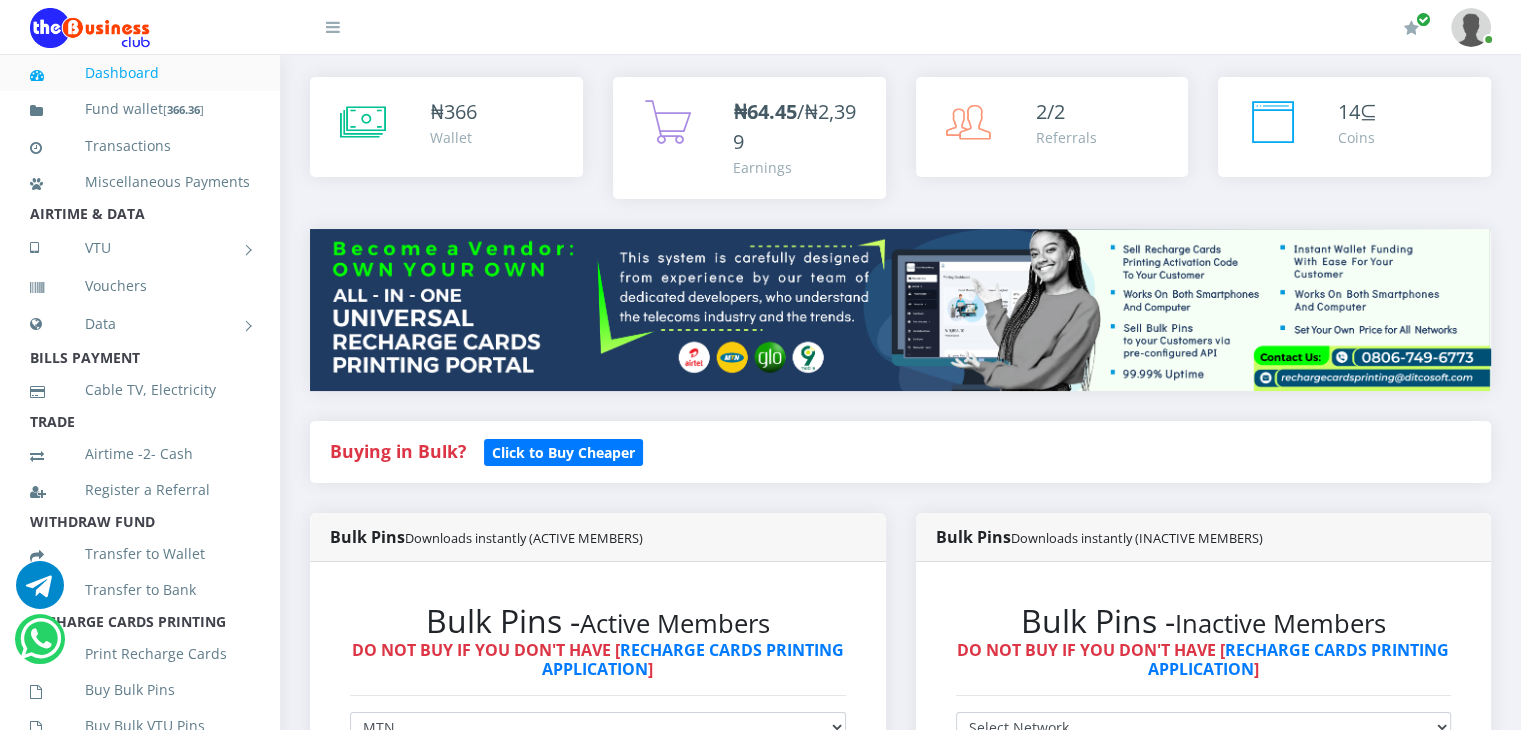 scroll, scrollTop: 0, scrollLeft: 0, axis: both 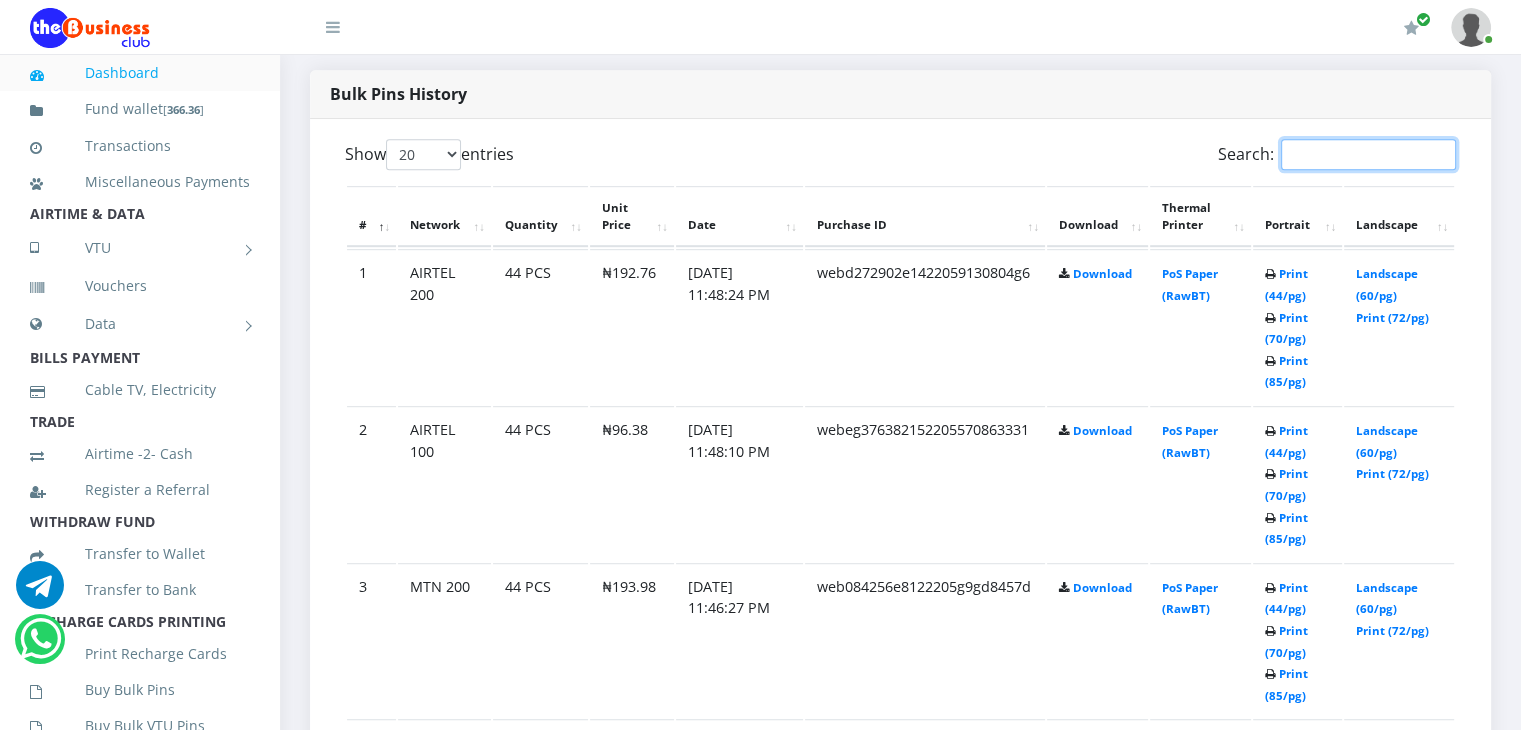 click on "Search:" at bounding box center (1368, 154) 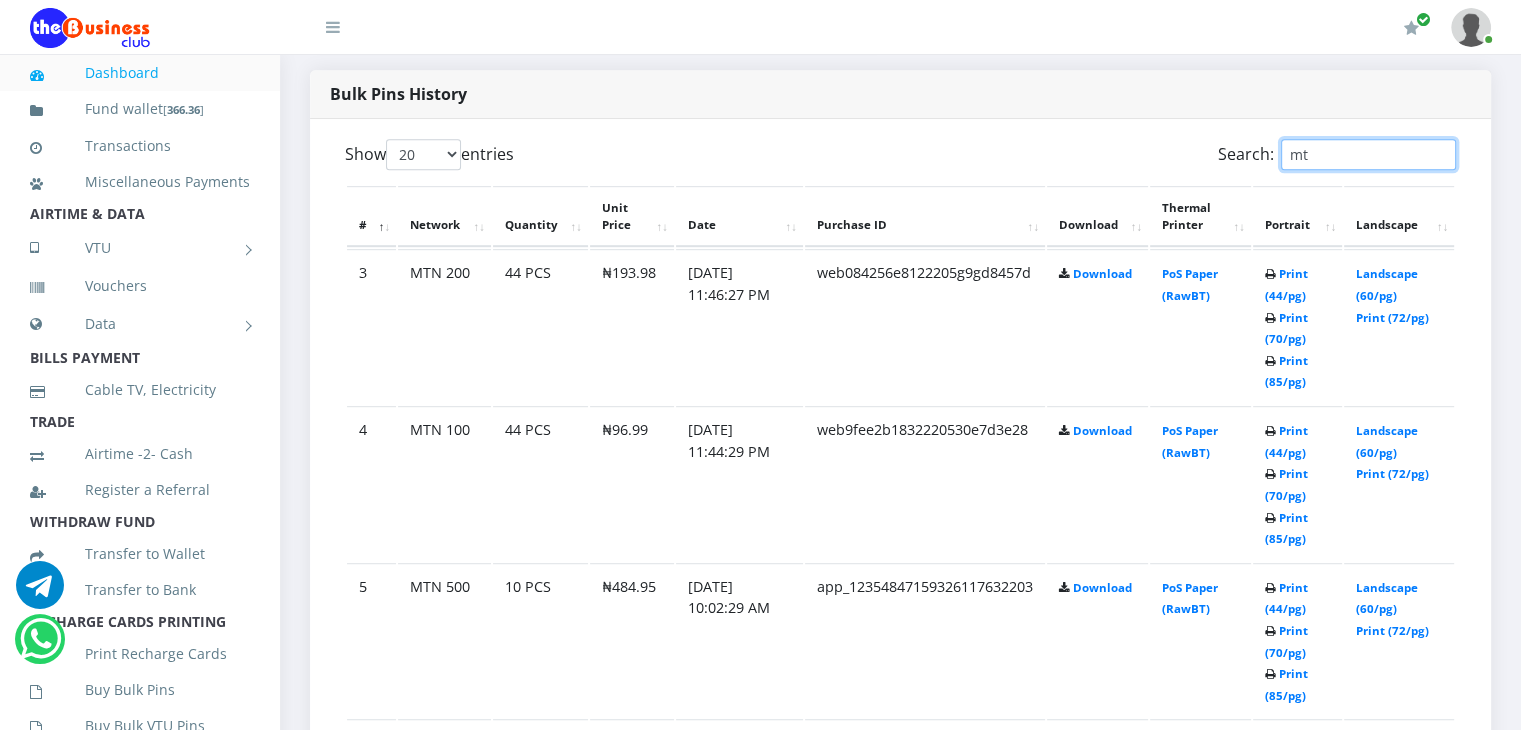 type on "m" 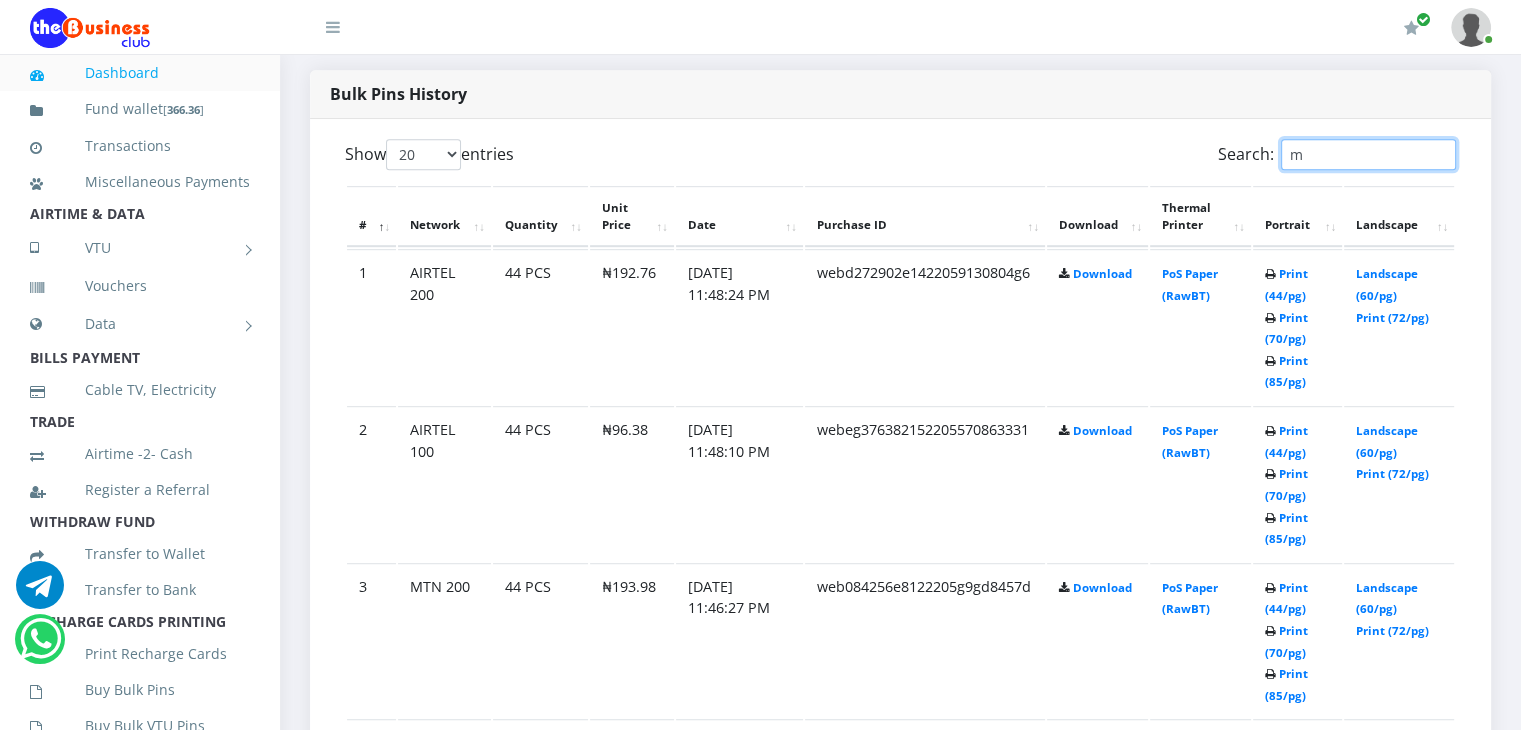 type 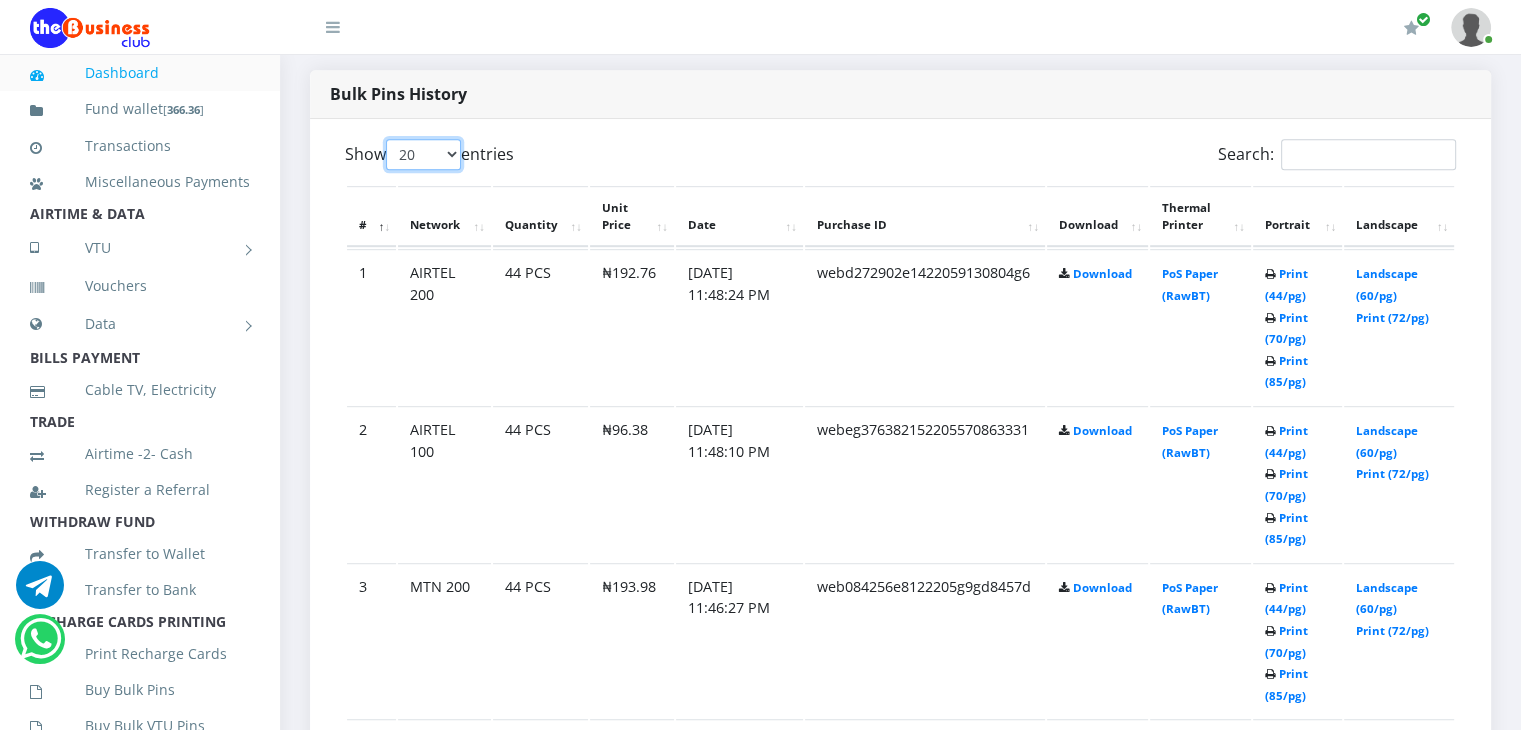 click on "20 50 100 All" at bounding box center (423, 154) 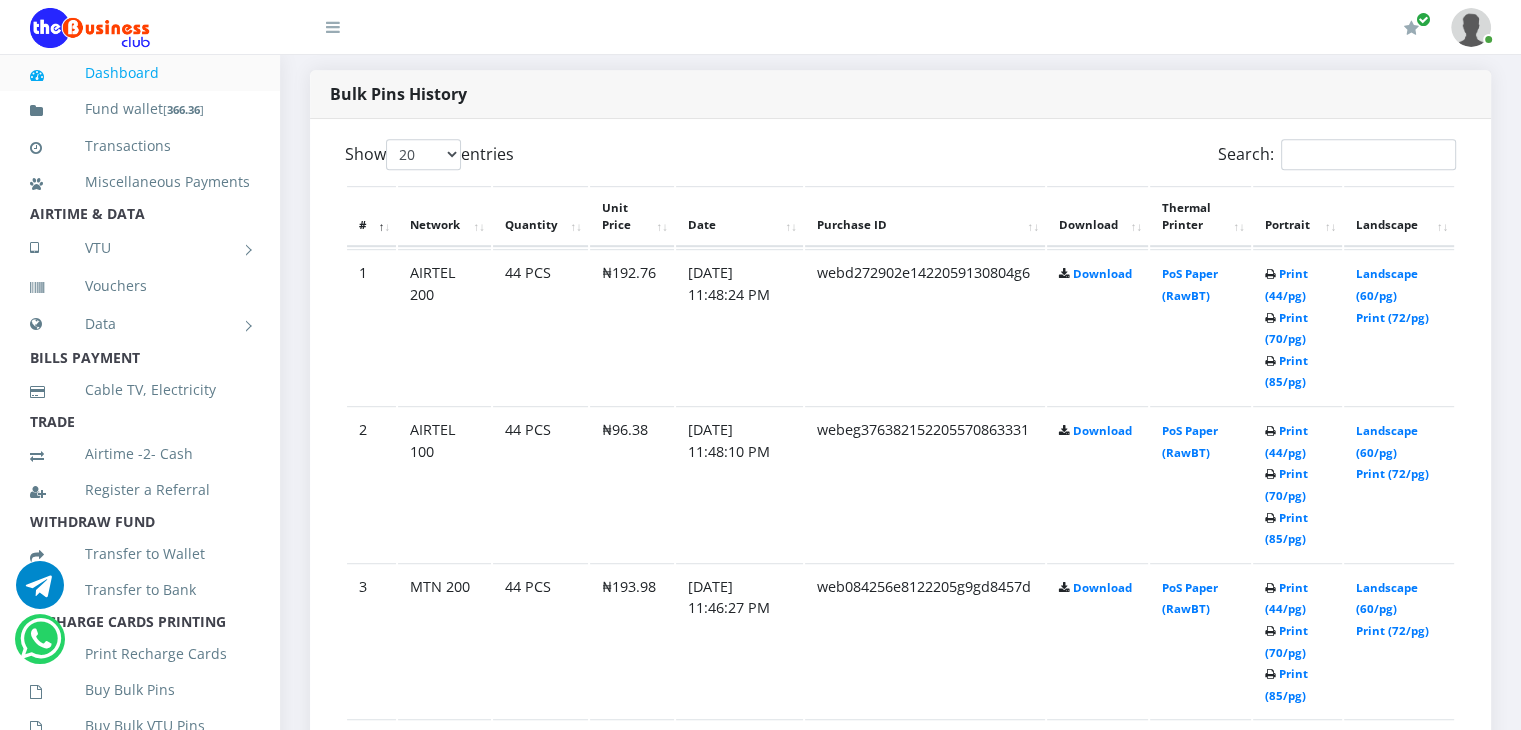 click on "Show  20 50 100 All  entries" at bounding box center (429, 154) 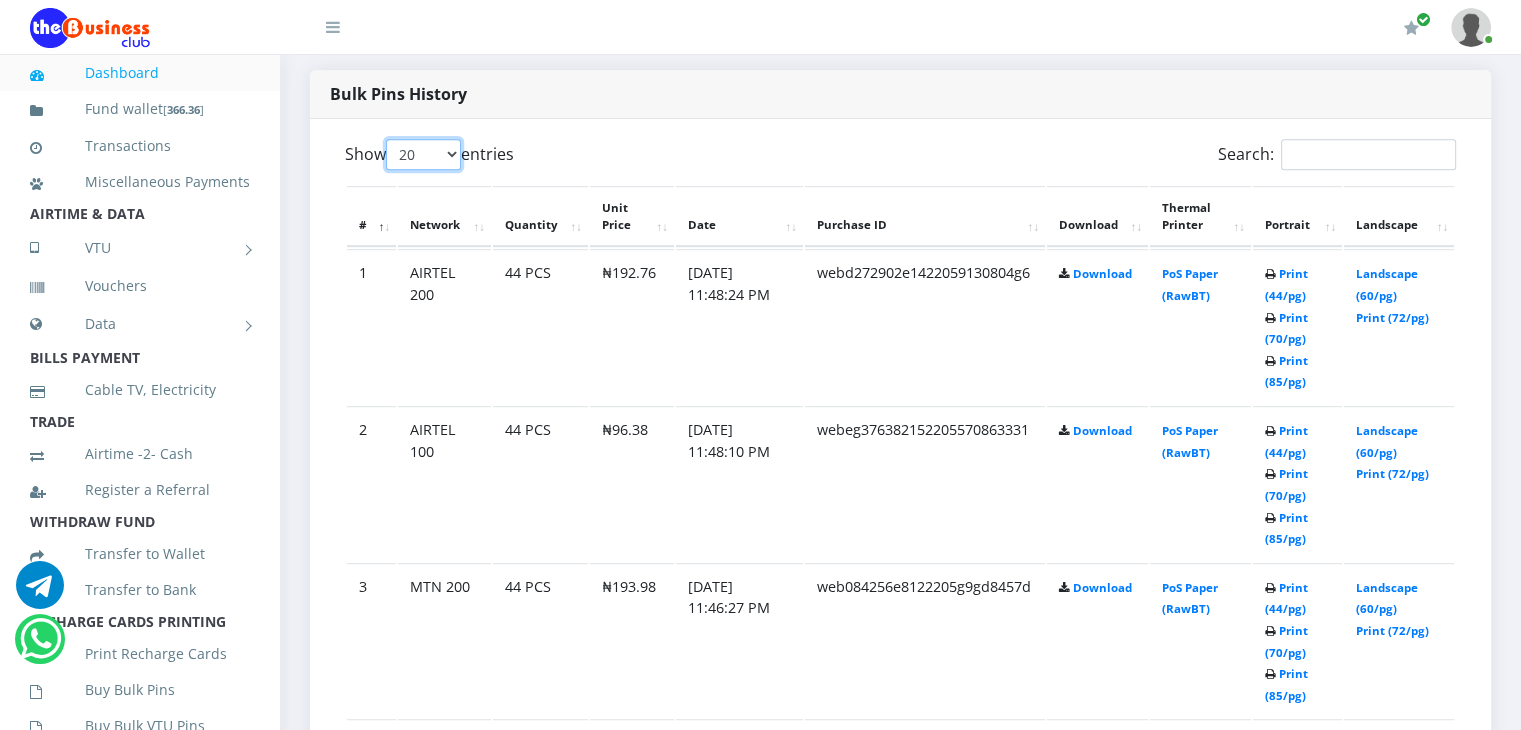 click on "20 50 100 All" at bounding box center (423, 154) 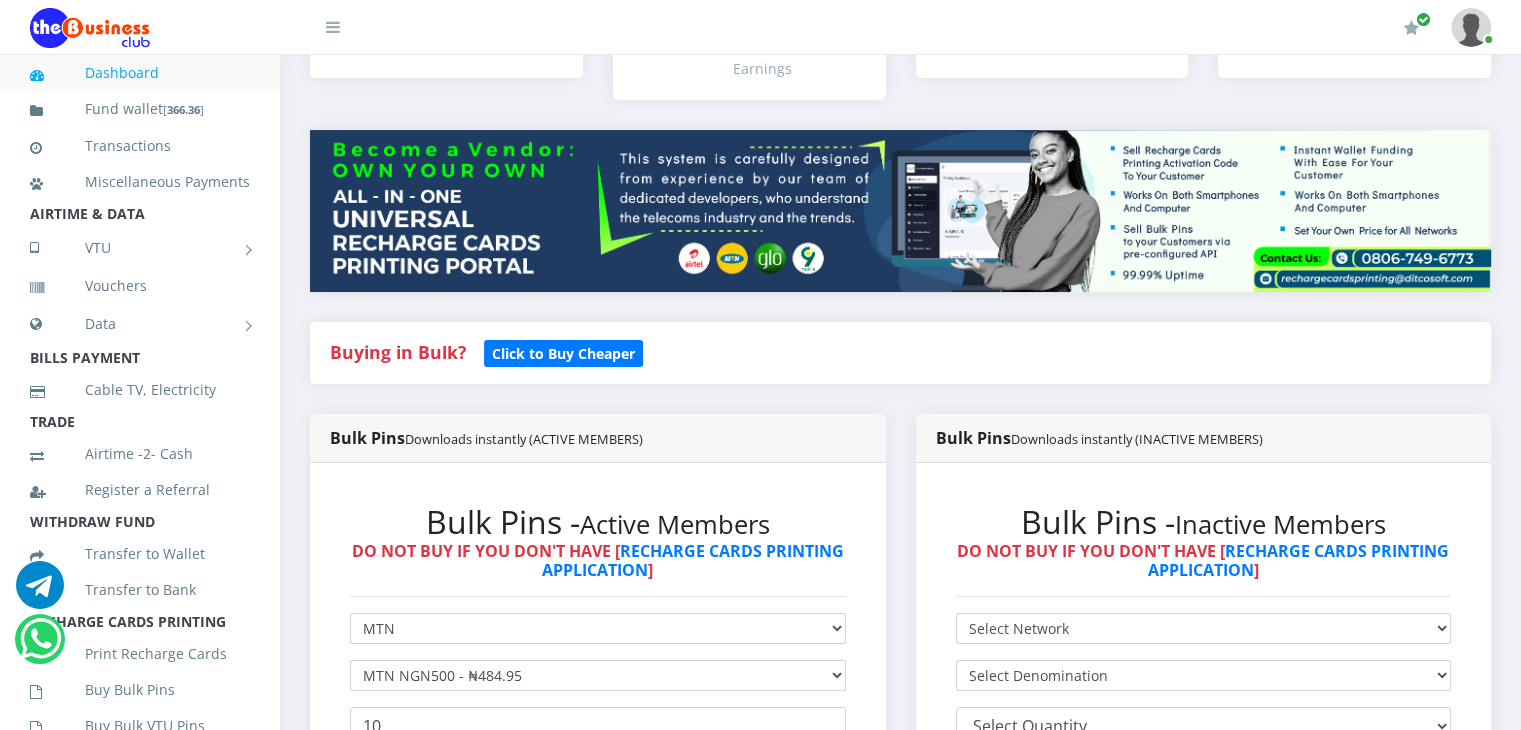 scroll, scrollTop: 0, scrollLeft: 0, axis: both 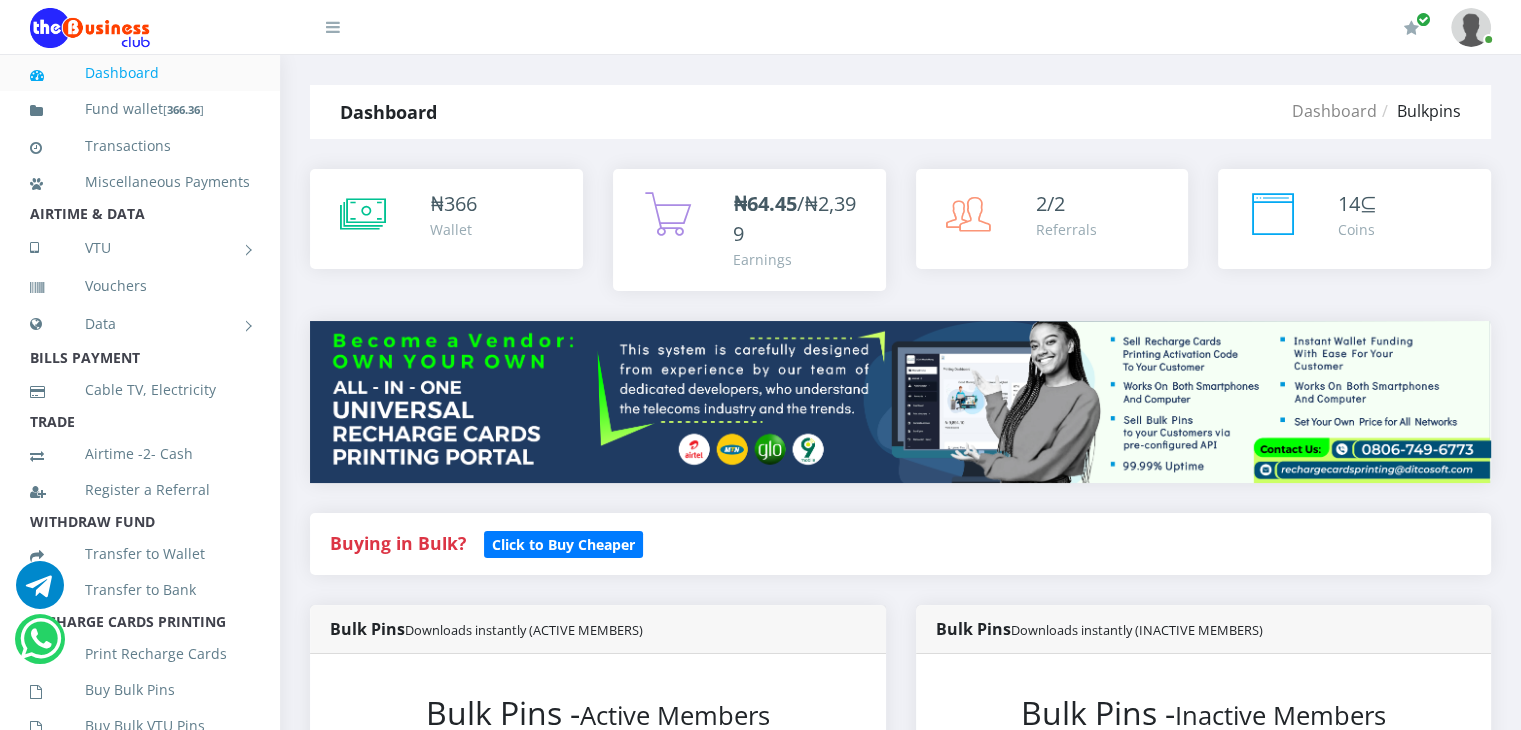 click on "2/2" at bounding box center (1066, 204) 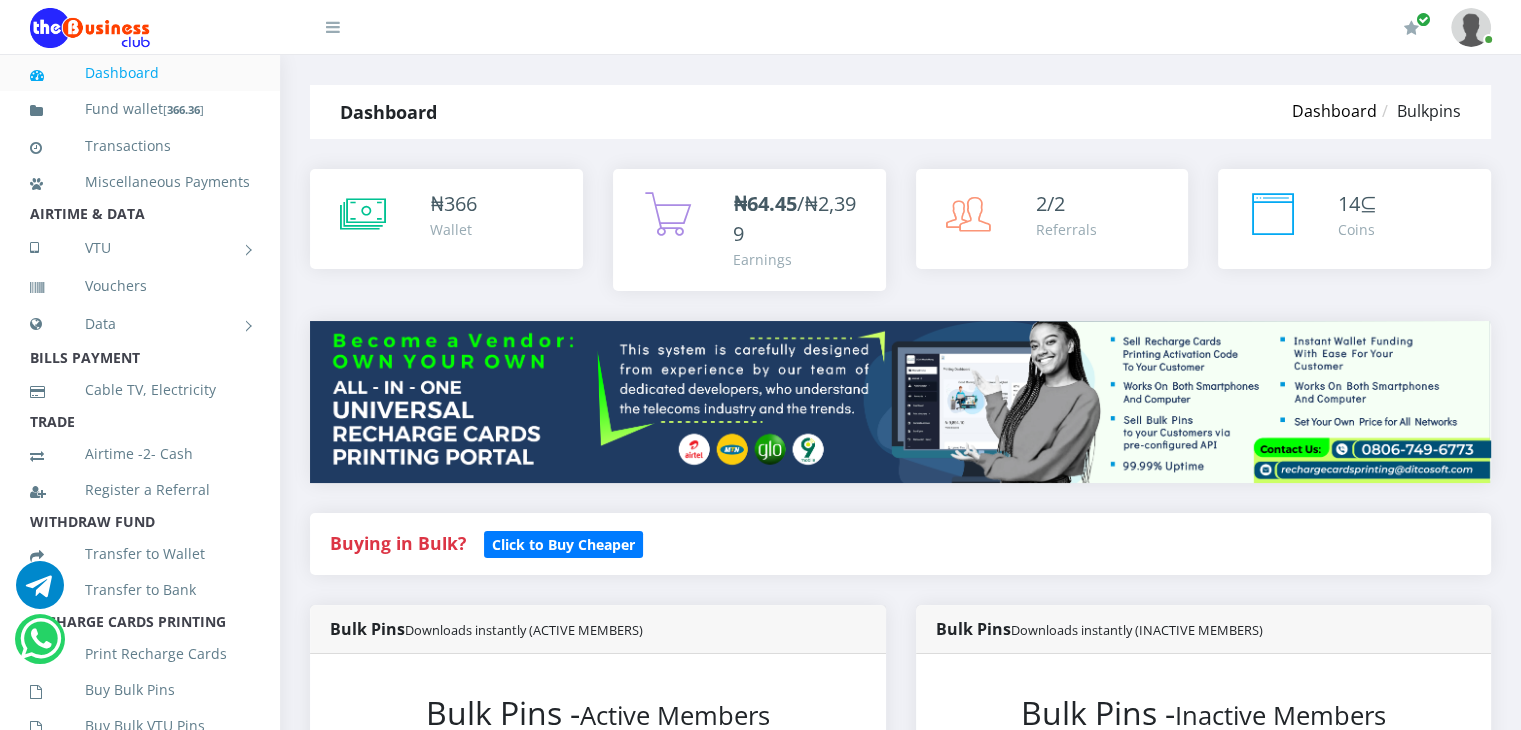 click on "Dashboard" at bounding box center [1334, 111] 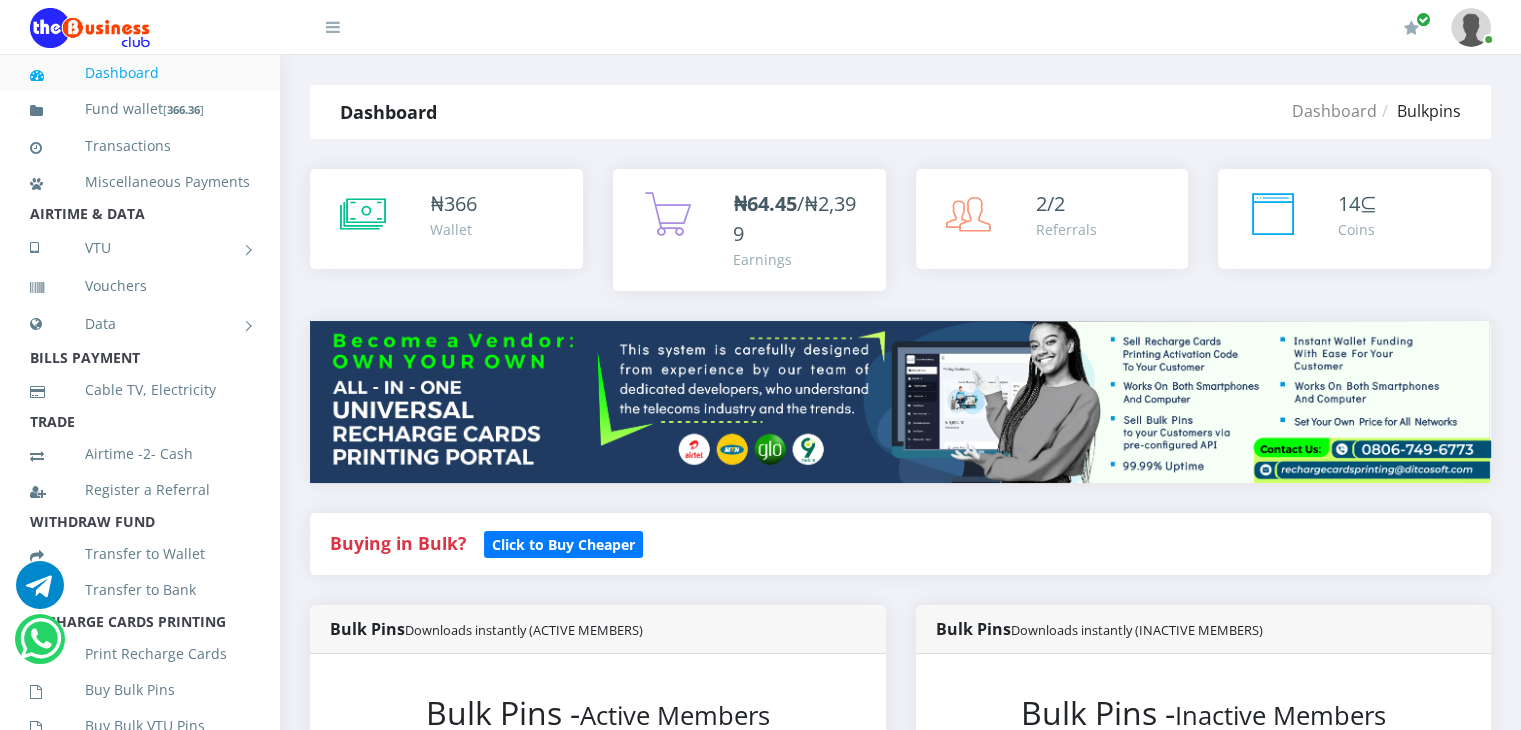 click on "Bulkpins" at bounding box center [1419, 111] 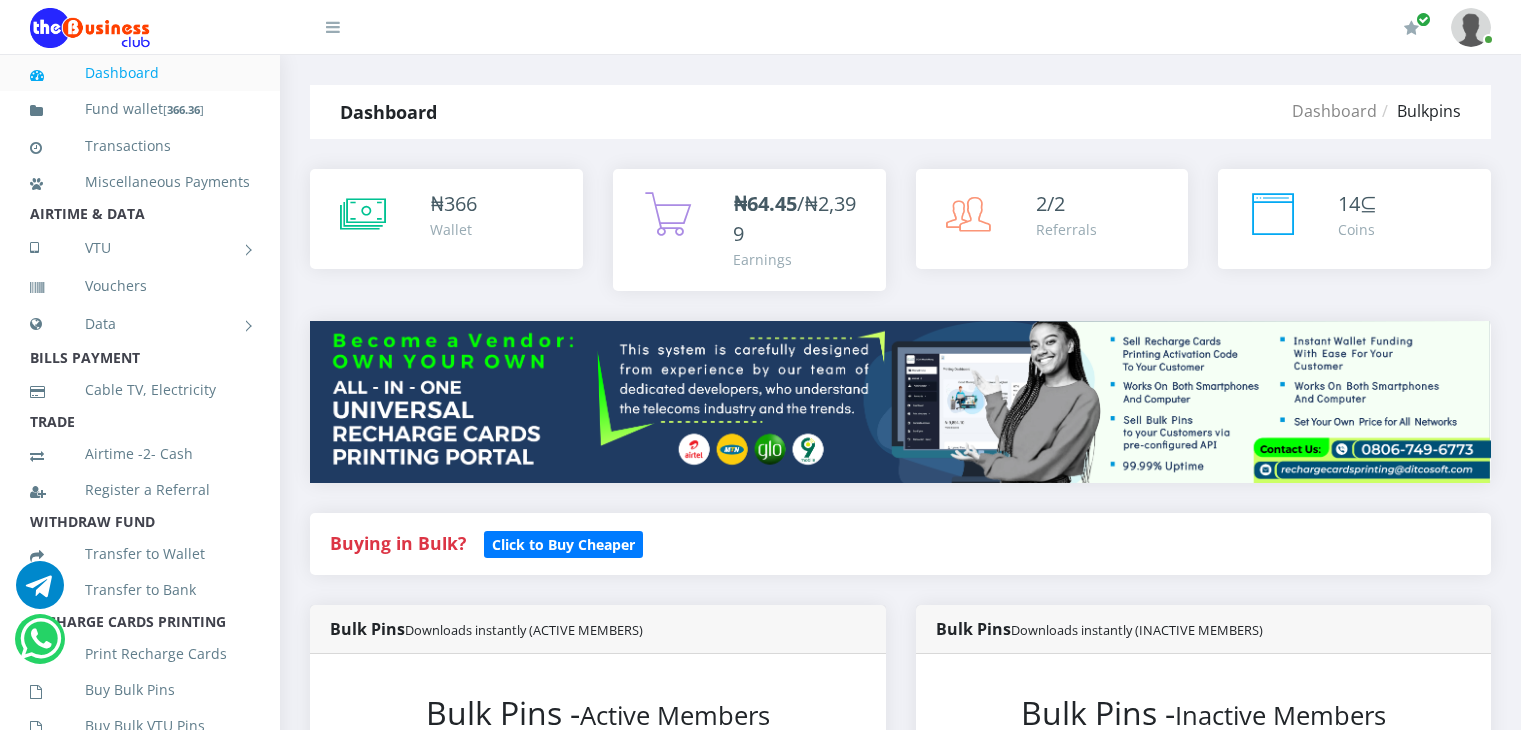 scroll, scrollTop: 0, scrollLeft: 0, axis: both 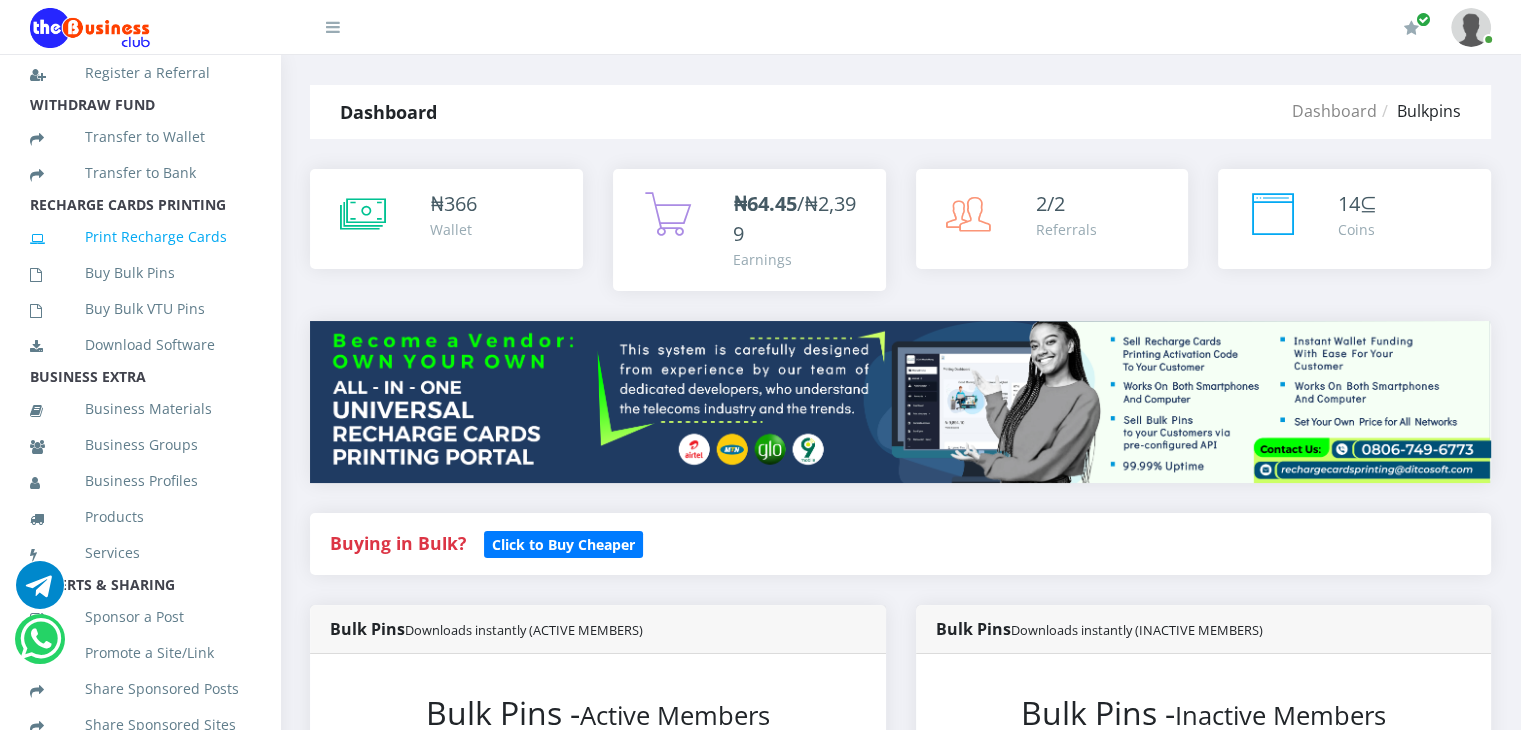 click on "Print Recharge Cards" at bounding box center (140, 237) 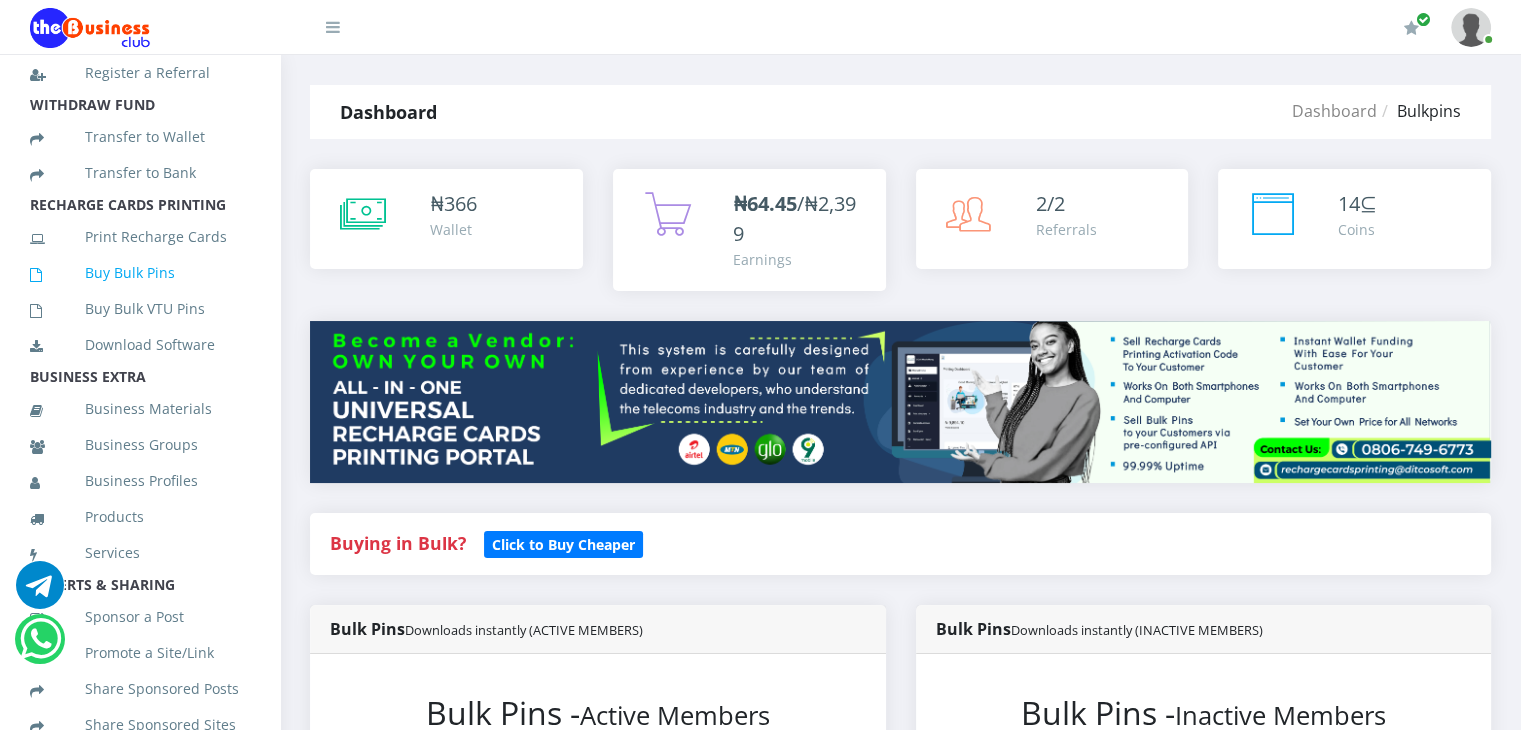 click on "Buy Bulk Pins" at bounding box center [140, 273] 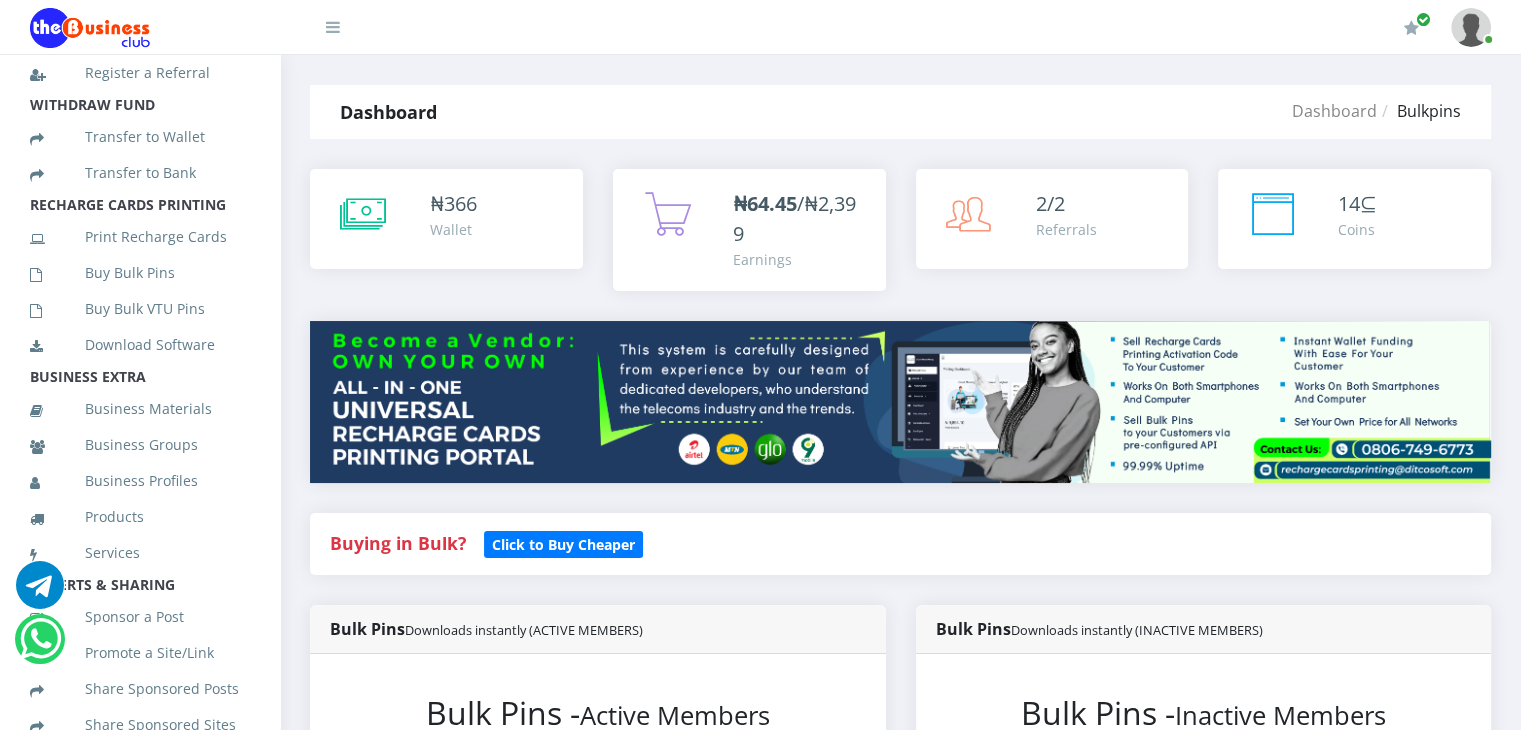 scroll, scrollTop: 443, scrollLeft: 0, axis: vertical 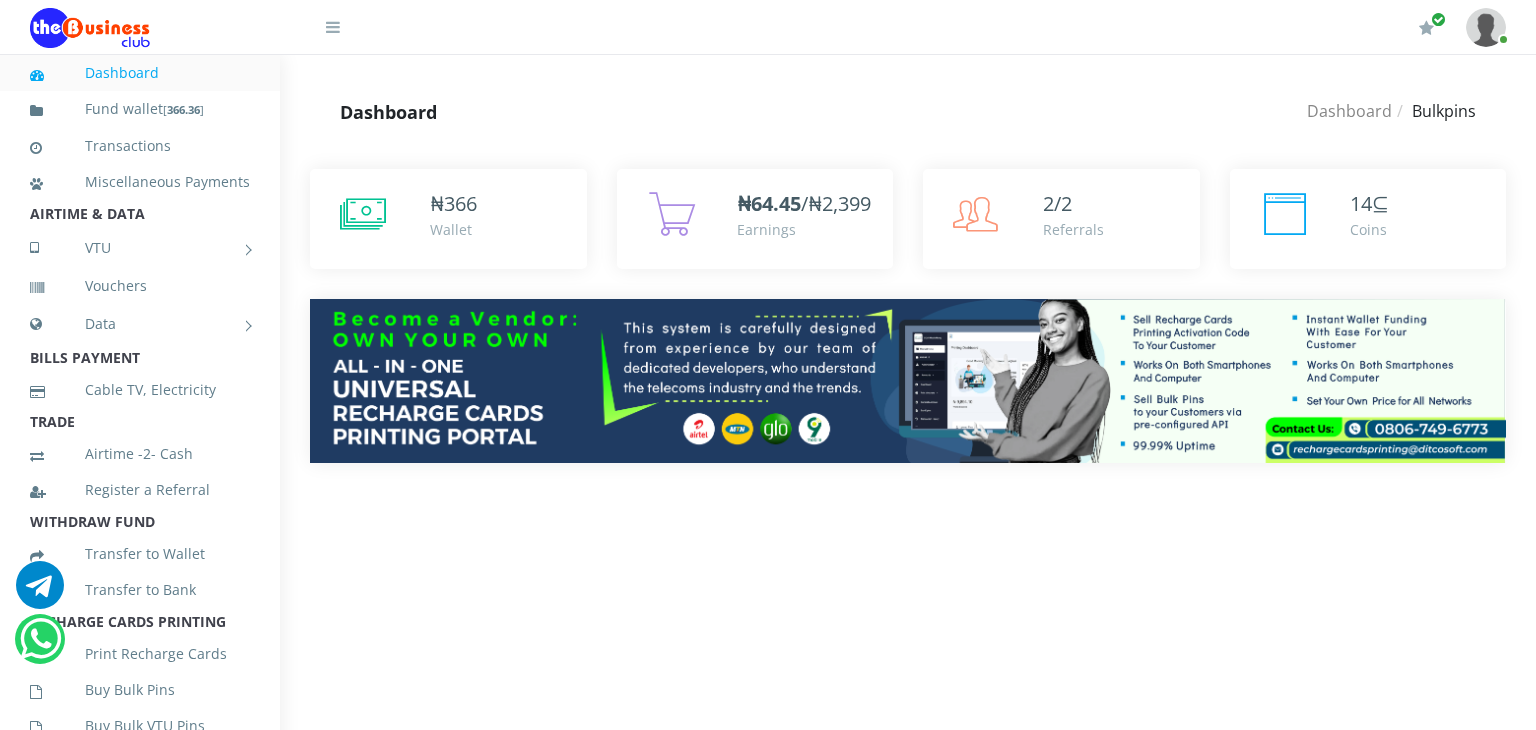 click on "Buy Bulk Pins" at bounding box center [140, 690] 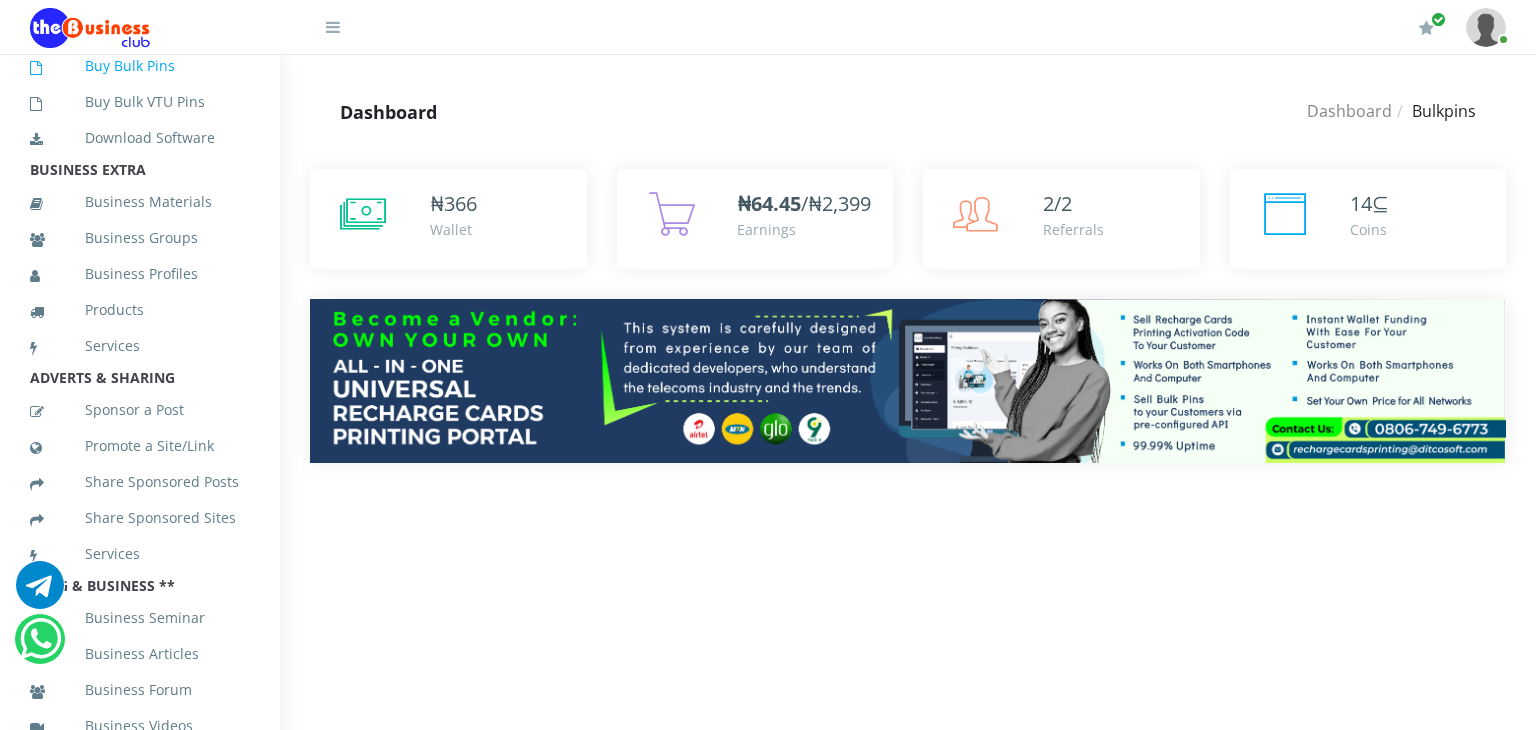 click at bounding box center (57, 68) 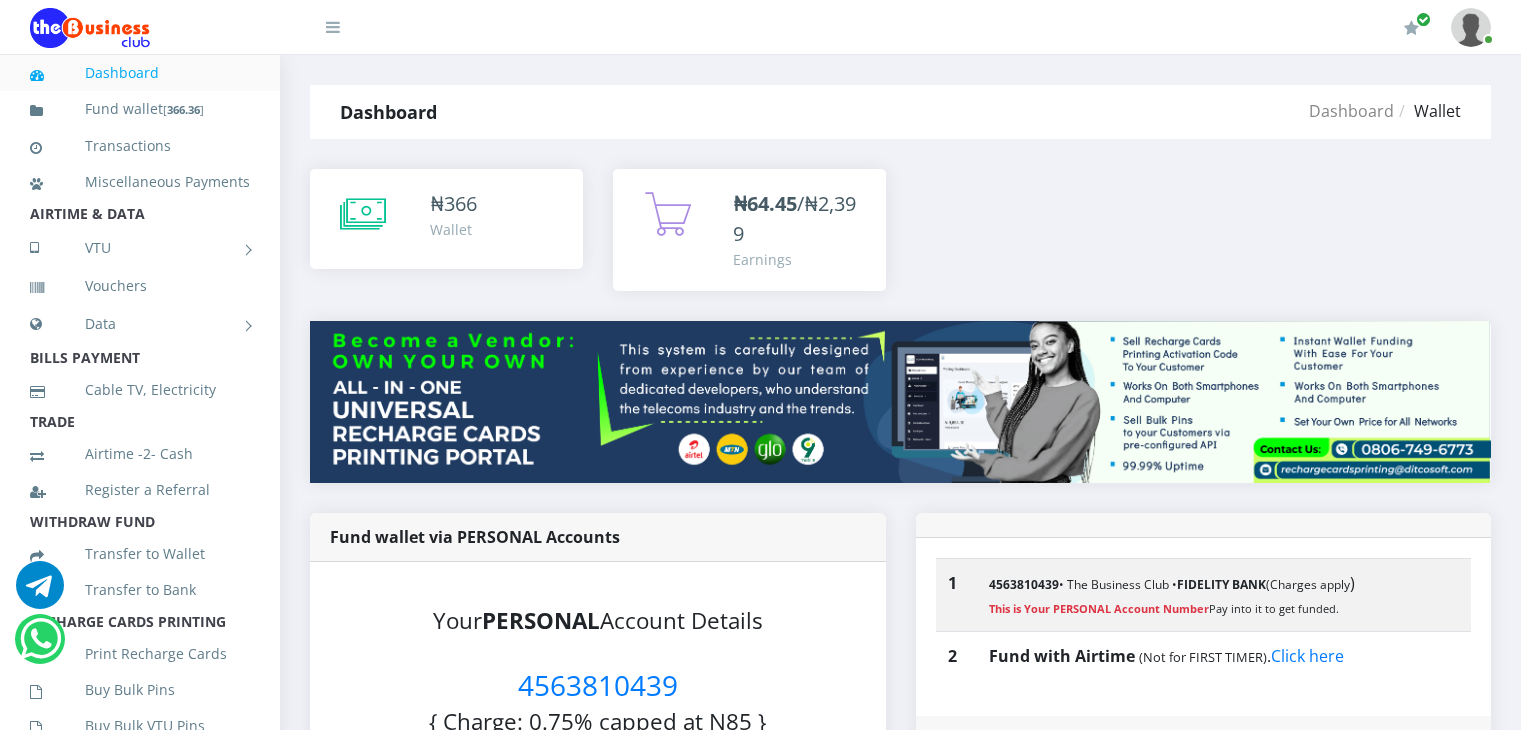 scroll, scrollTop: 529, scrollLeft: 0, axis: vertical 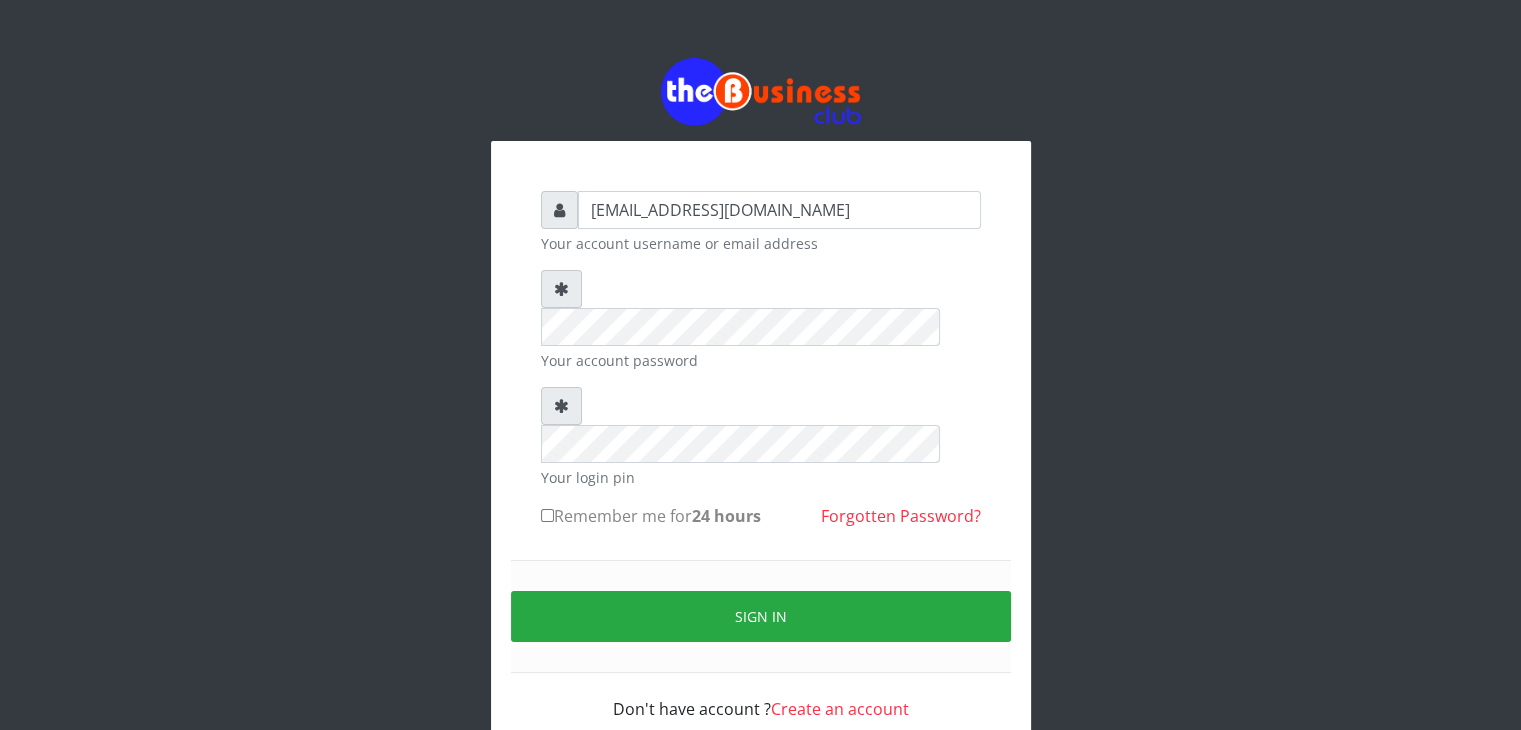 type on "[EMAIL_ADDRESS][DOMAIN_NAME]" 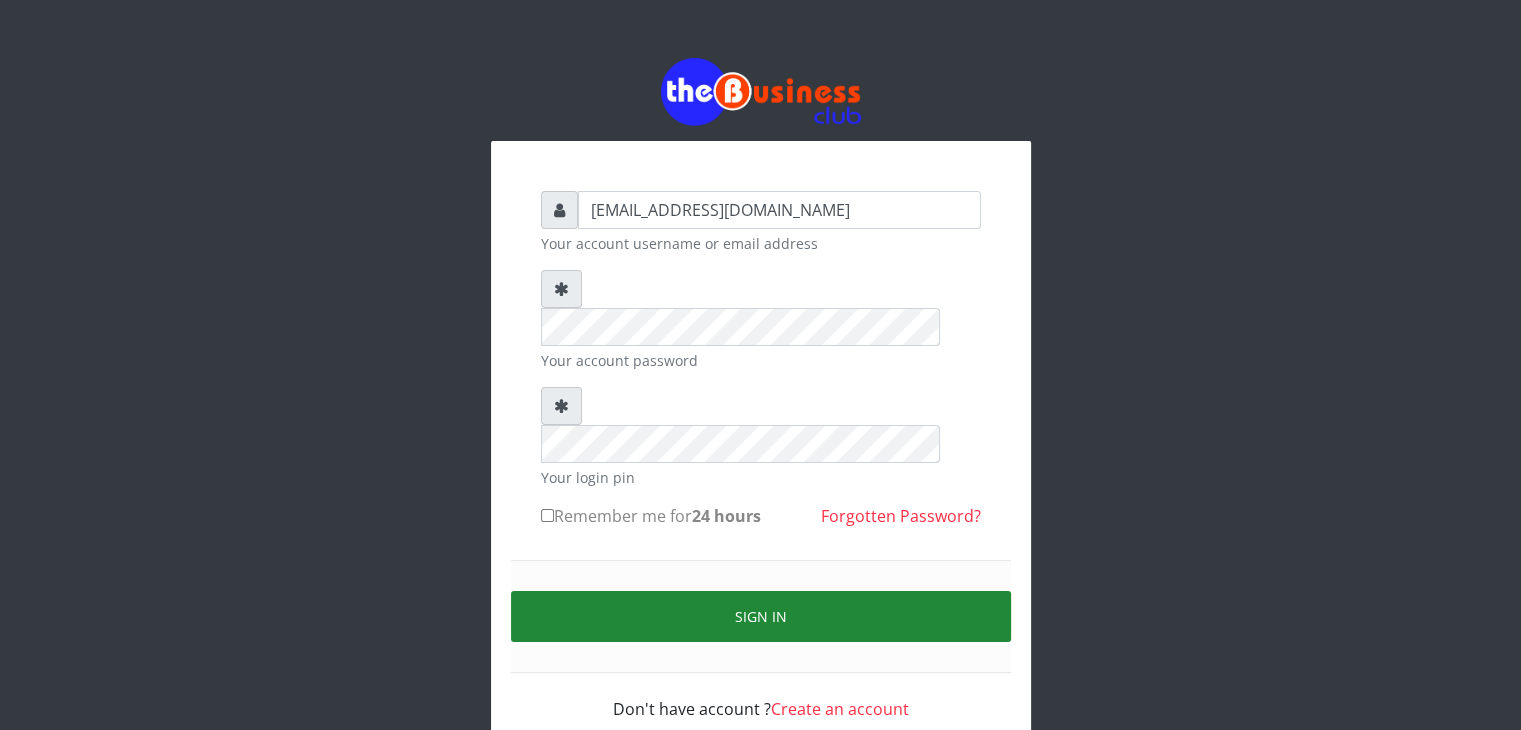 click on "Sign in" at bounding box center [761, 616] 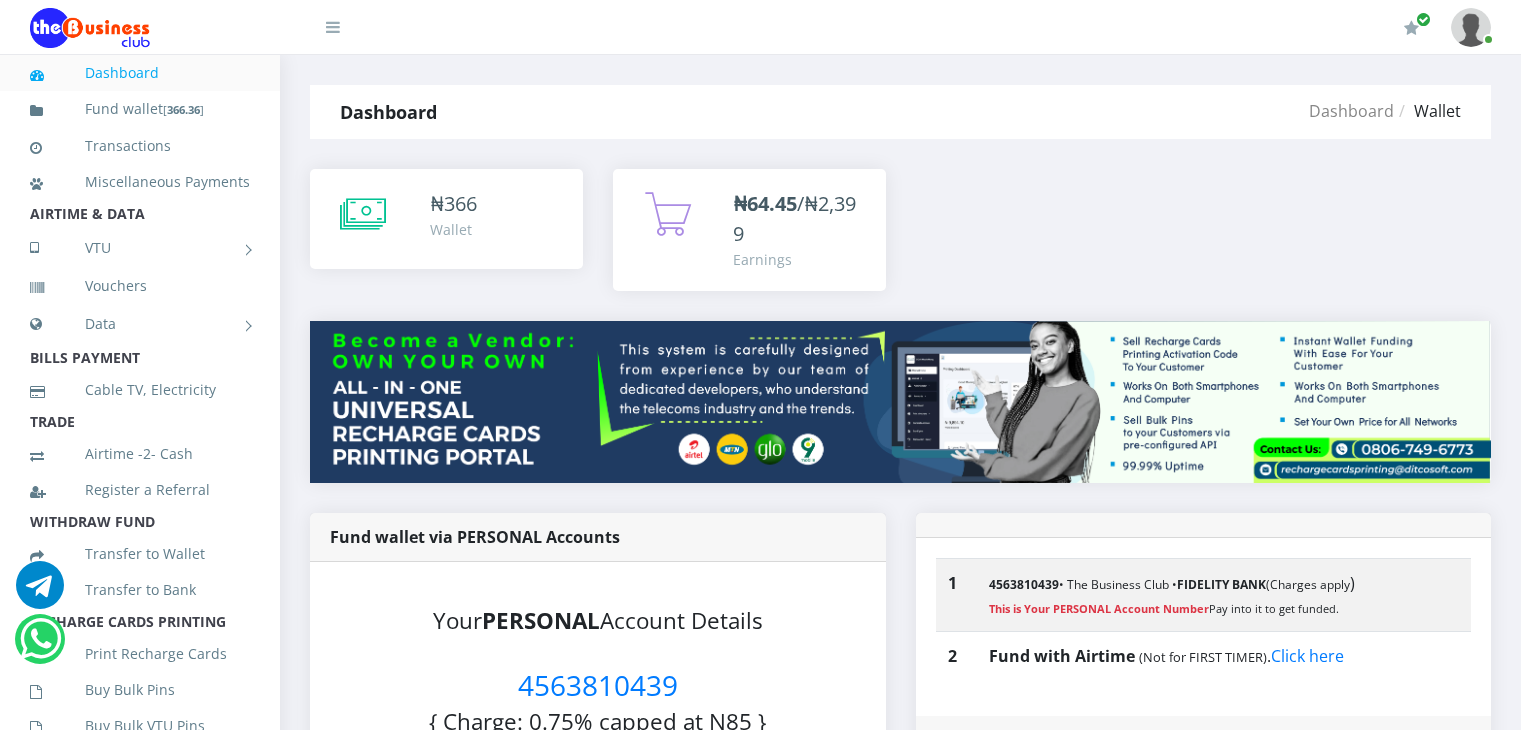 scroll, scrollTop: 0, scrollLeft: 0, axis: both 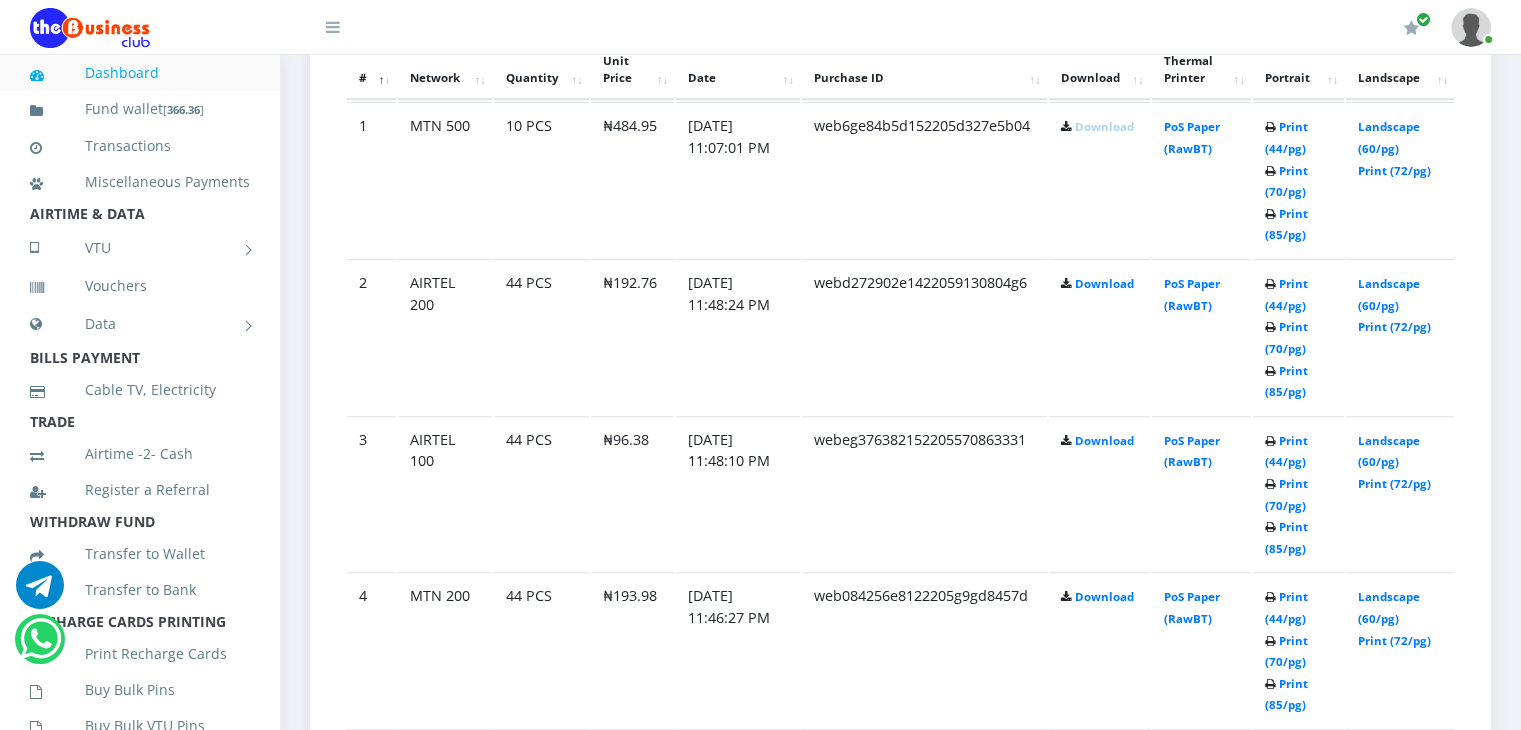 drag, startPoint x: 1529, startPoint y: 90, endPoint x: 1522, endPoint y: 251, distance: 161.1521 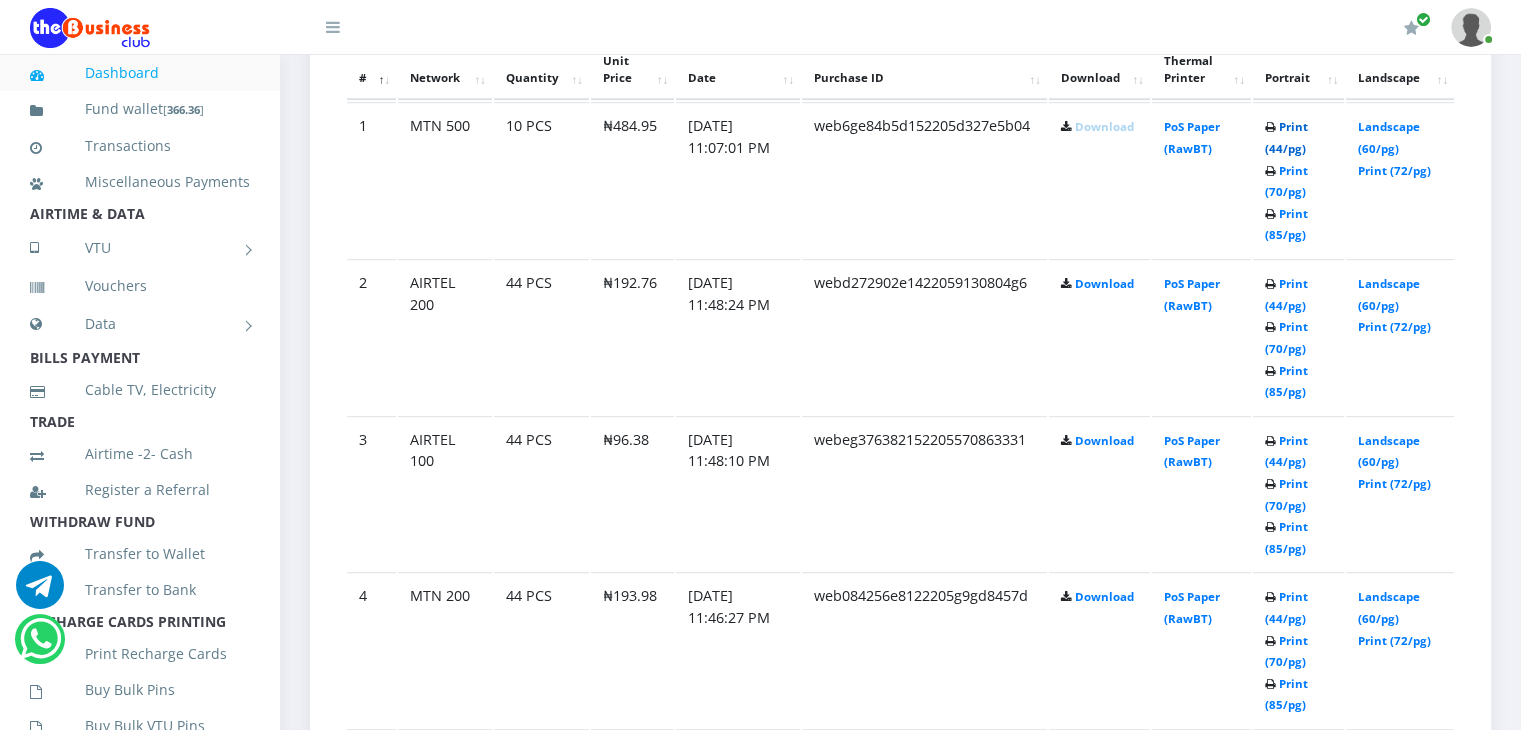 click on "Print (44/pg)" at bounding box center [1286, 137] 